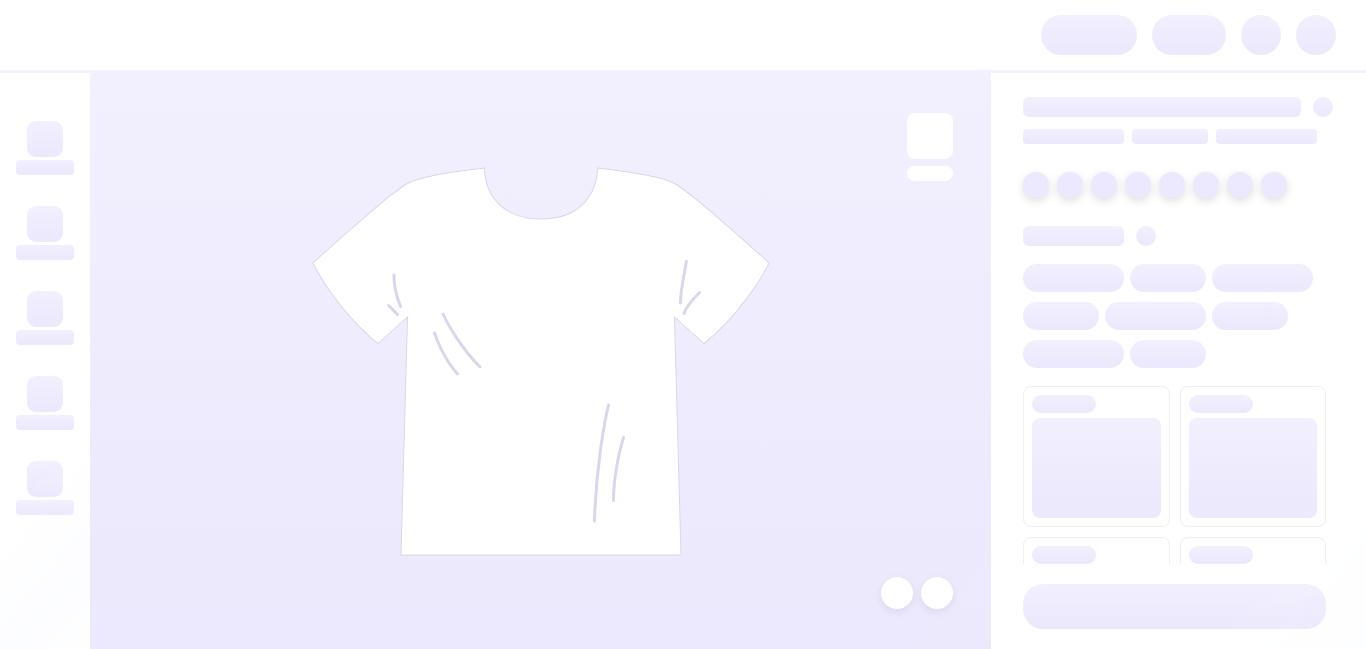 scroll, scrollTop: 0, scrollLeft: 0, axis: both 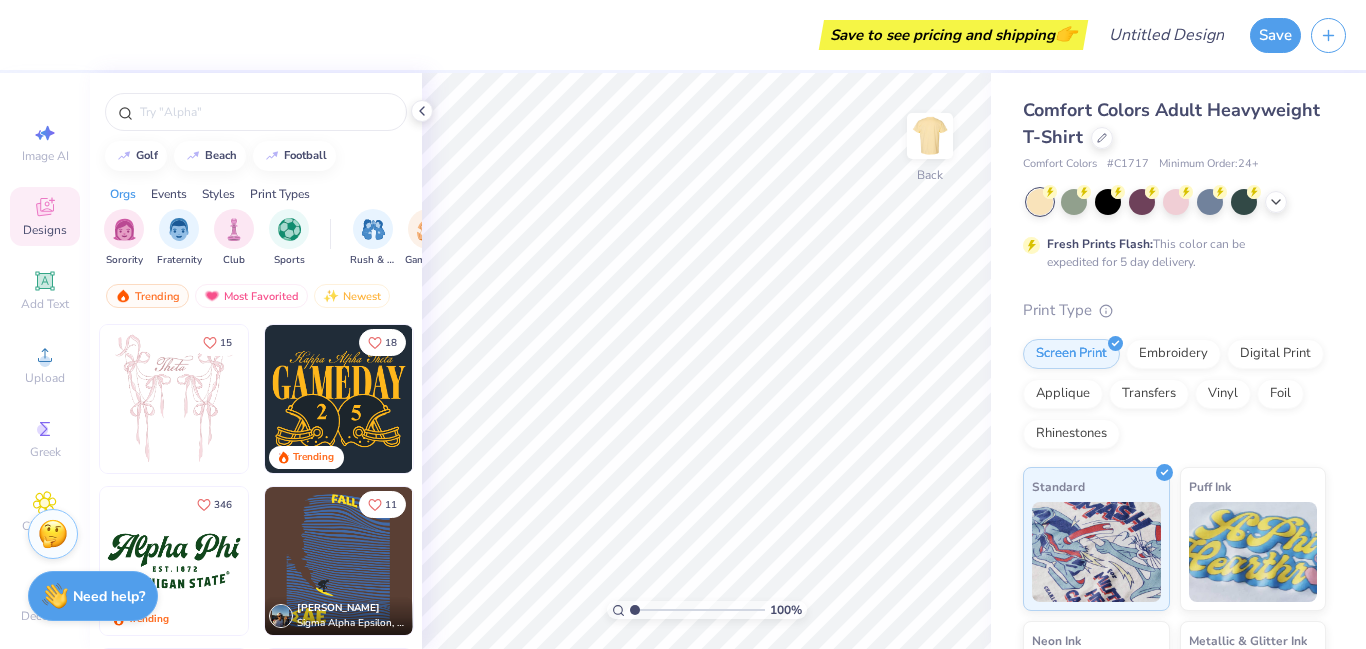 click on "Image AI Designs Add Text Upload Greek Clipart & logos Decorate" at bounding box center (45, 361) 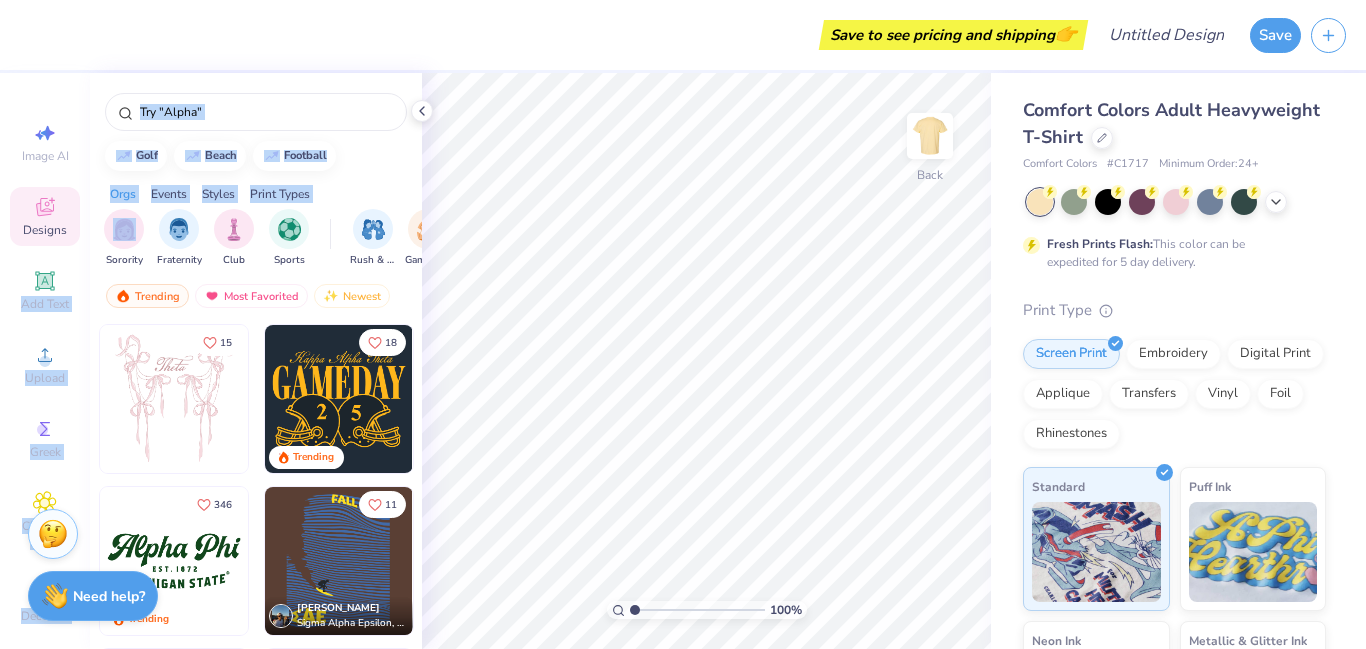 drag, startPoint x: 90, startPoint y: 229, endPoint x: 82, endPoint y: 199, distance: 31.04835 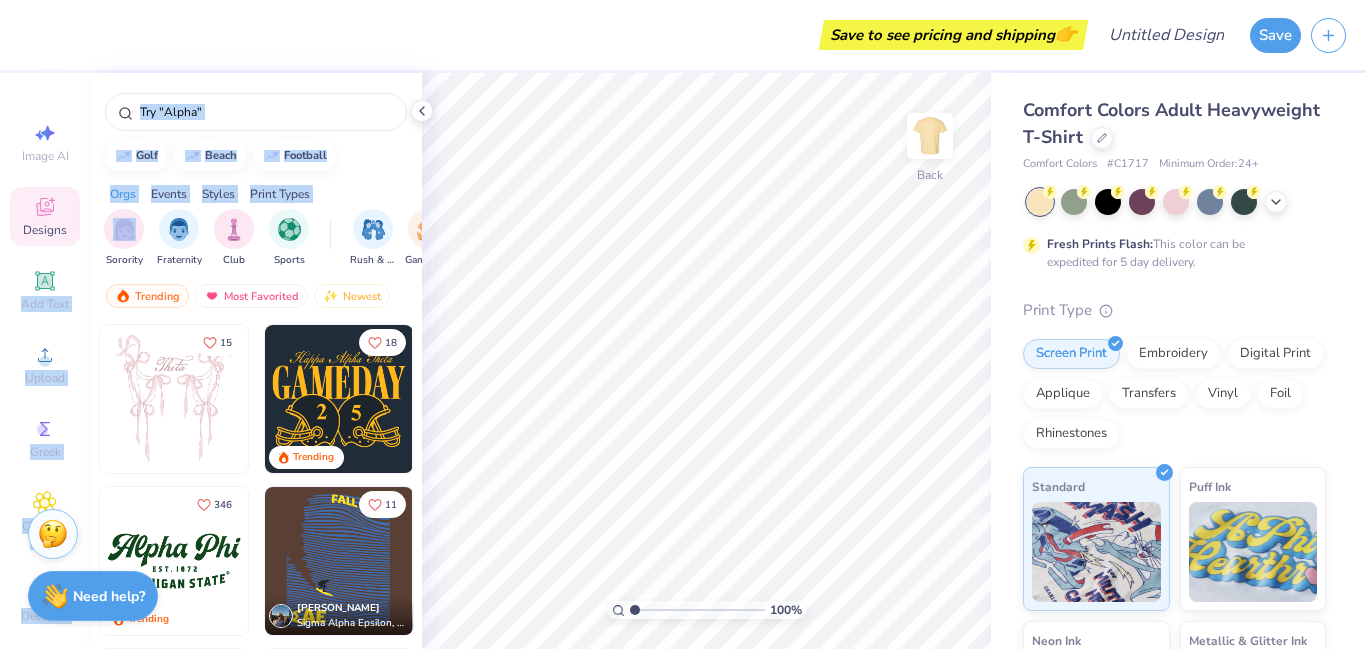 click on "Save to see pricing and shipping  👉 Design Title Save Image AI Designs Add Text Upload Greek Clipart & logos Decorate golf beach football Orgs Events Styles Print Types Sorority Fraternity Club Sports Rush & Bid Game Day Parent's Weekend PR & General Philanthropy Big Little Reveal Retreat Holidays Greek Week Formal & Semi Founder’s Day Date Parties & Socials Spring Break Graduation Classic Minimalist Varsity Y2K 80s & 90s Handdrawn Grunge Typography 60s & 70s Cartoons Embroidery Screen Print Patches Digital Print Applique Transfers Vinyl Trending Most Favorited Newest 15 18 Trending 346 Trending 11 [PERSON_NAME] Sigma Alpha Epsilon, [GEOGRAPHIC_DATA][US_STATE] Boulder 19 Trending 7 Trending 10 Trending 9 100  % Back Comfort Colors Adult Heavyweight T-Shirt Comfort Colors # C1717 Minimum Order:  24 +   Fresh Prints Flash:  This color can be expedited for 5 day delivery. Print Type Screen Print Embroidery Digital Print Applique Transfers Vinyl Foil Rhinestones Standard Puff Ink Neon Ink Metallic & Glitter Ink" at bounding box center (683, 324) 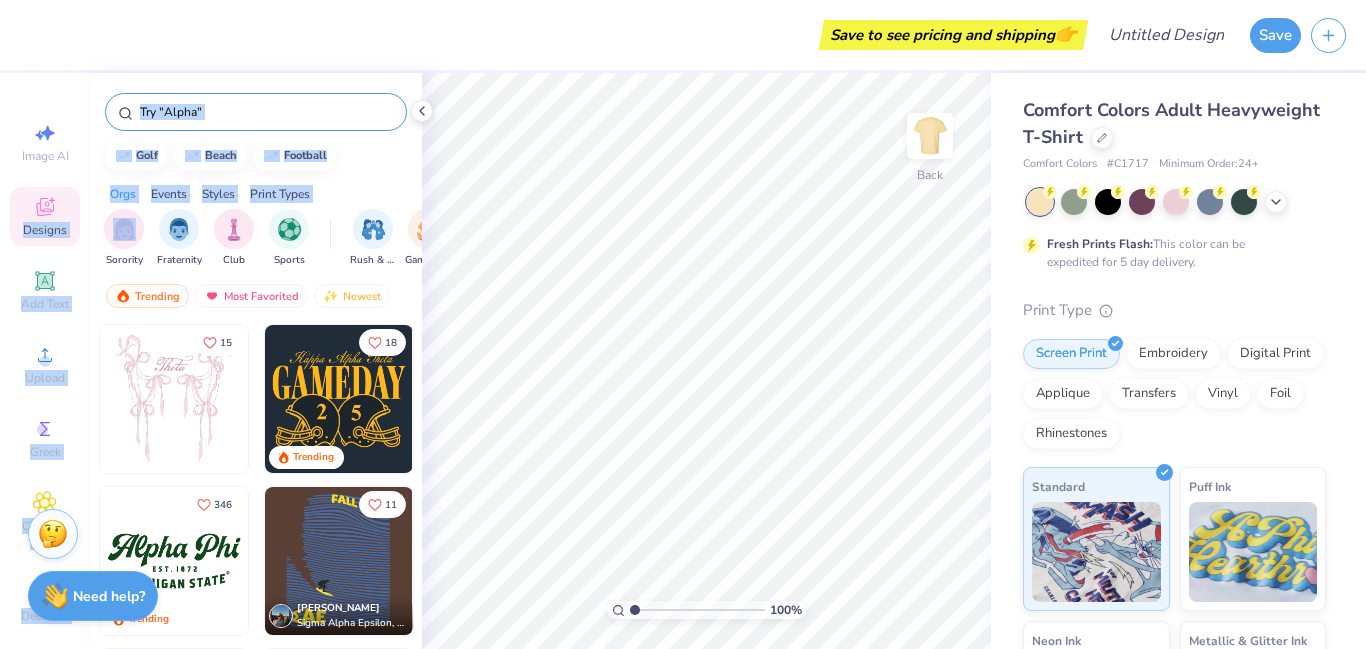 click at bounding box center (266, 112) 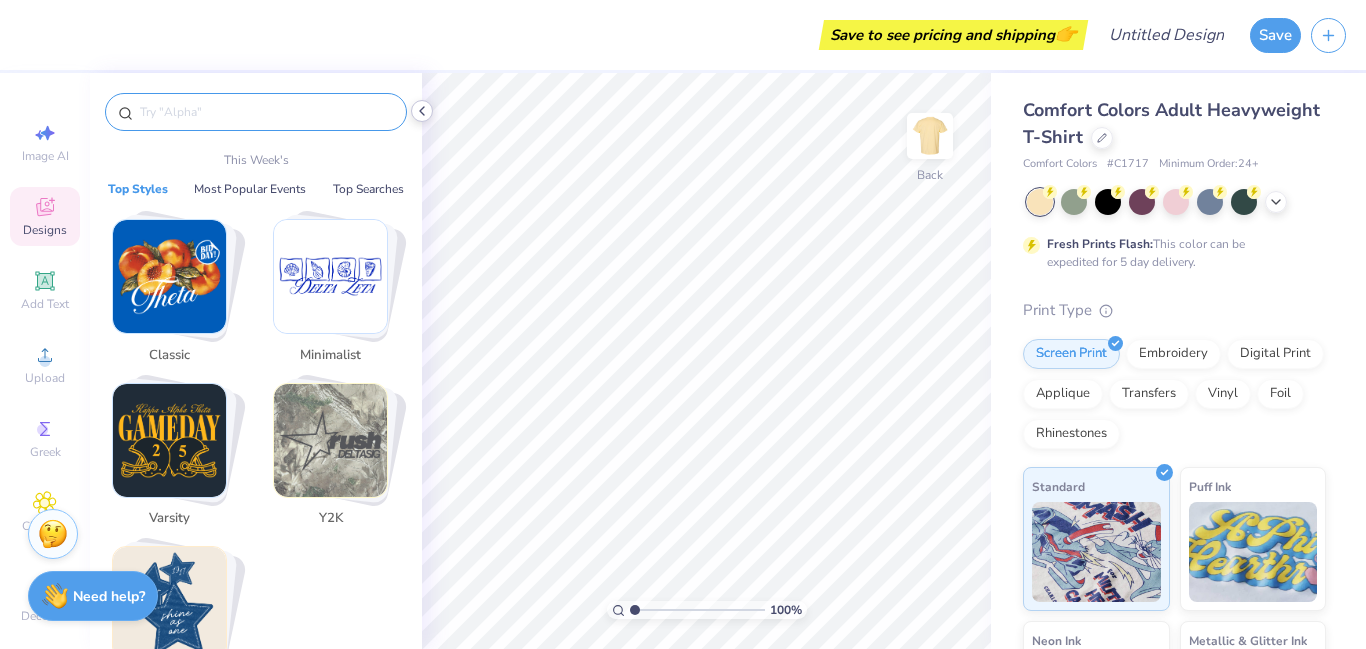 click 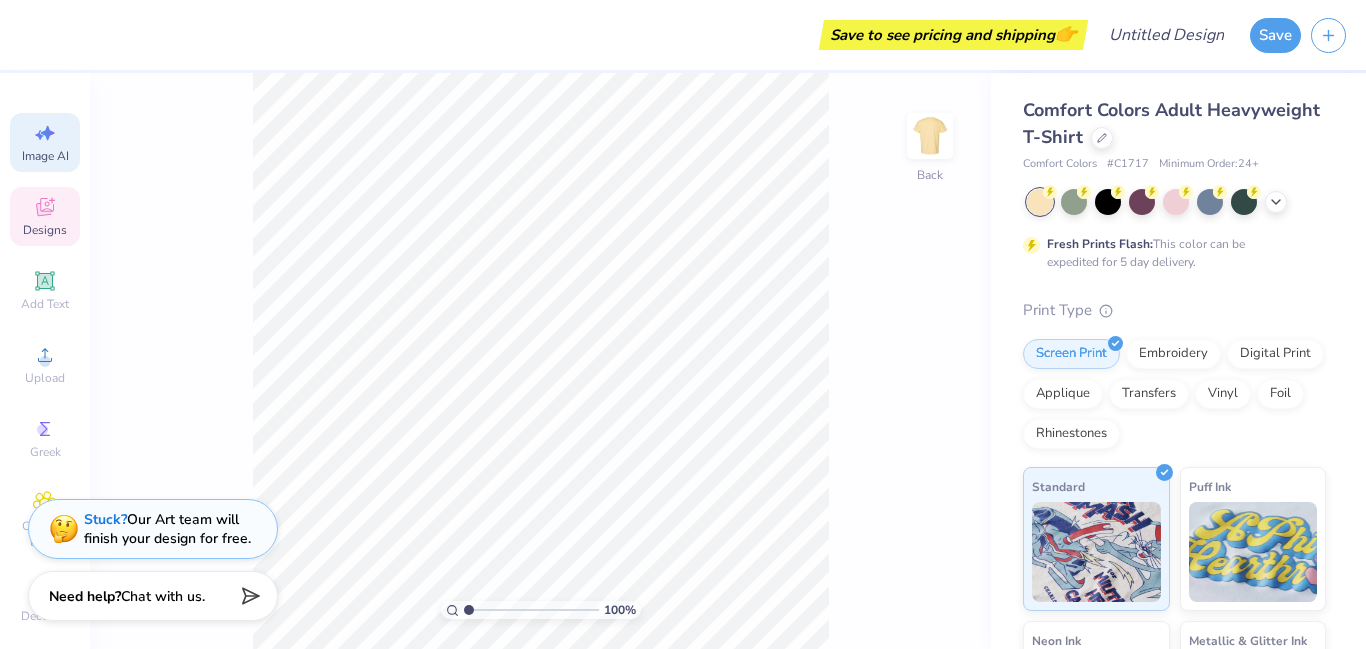 click on "Image AI" at bounding box center (45, 142) 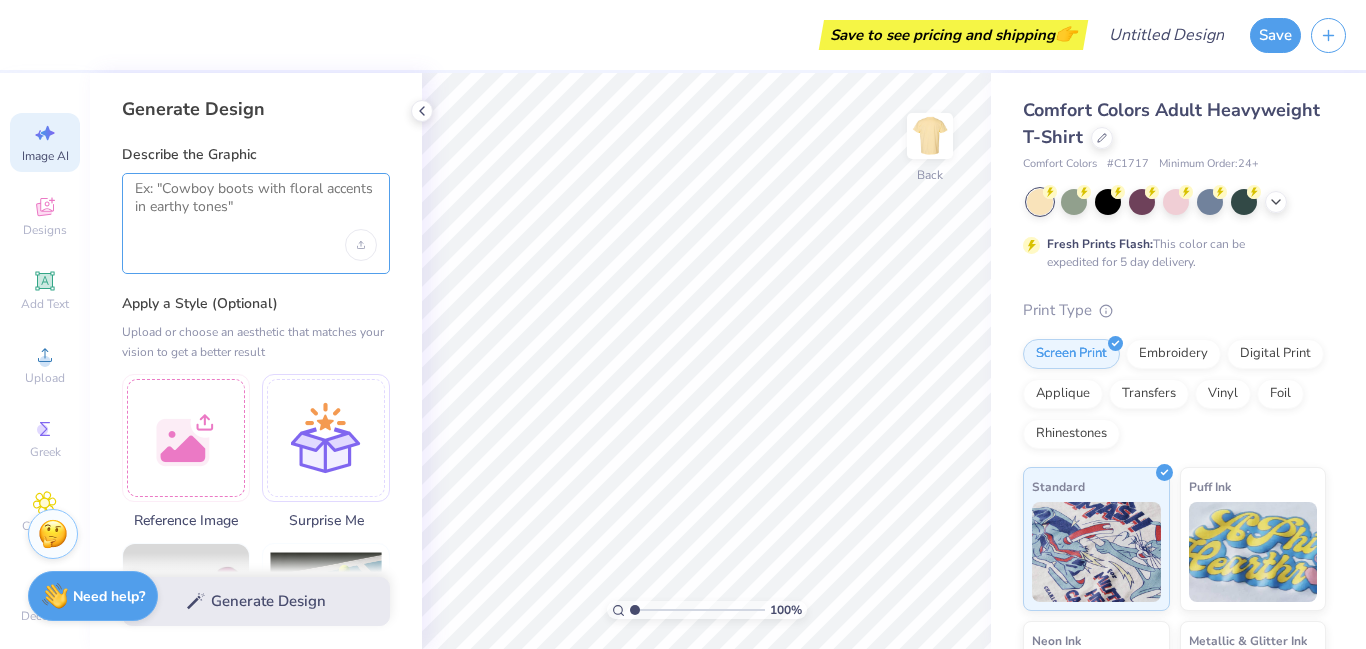 click at bounding box center [256, 205] 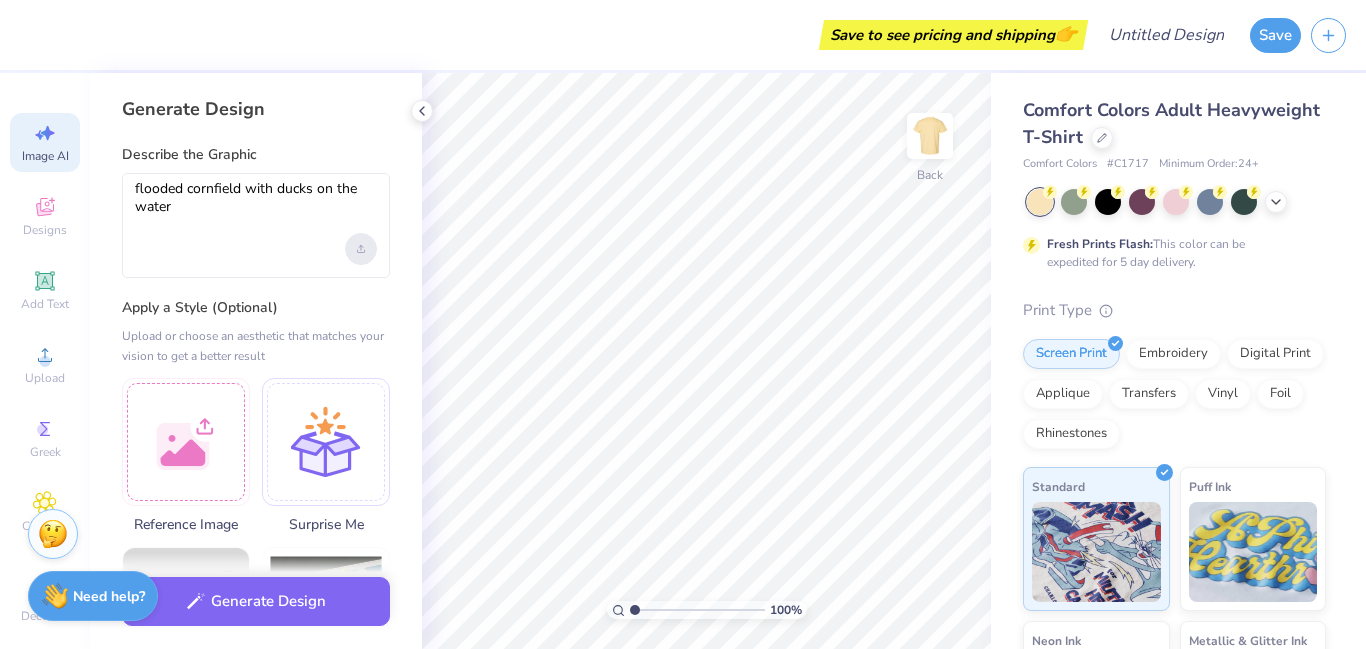click 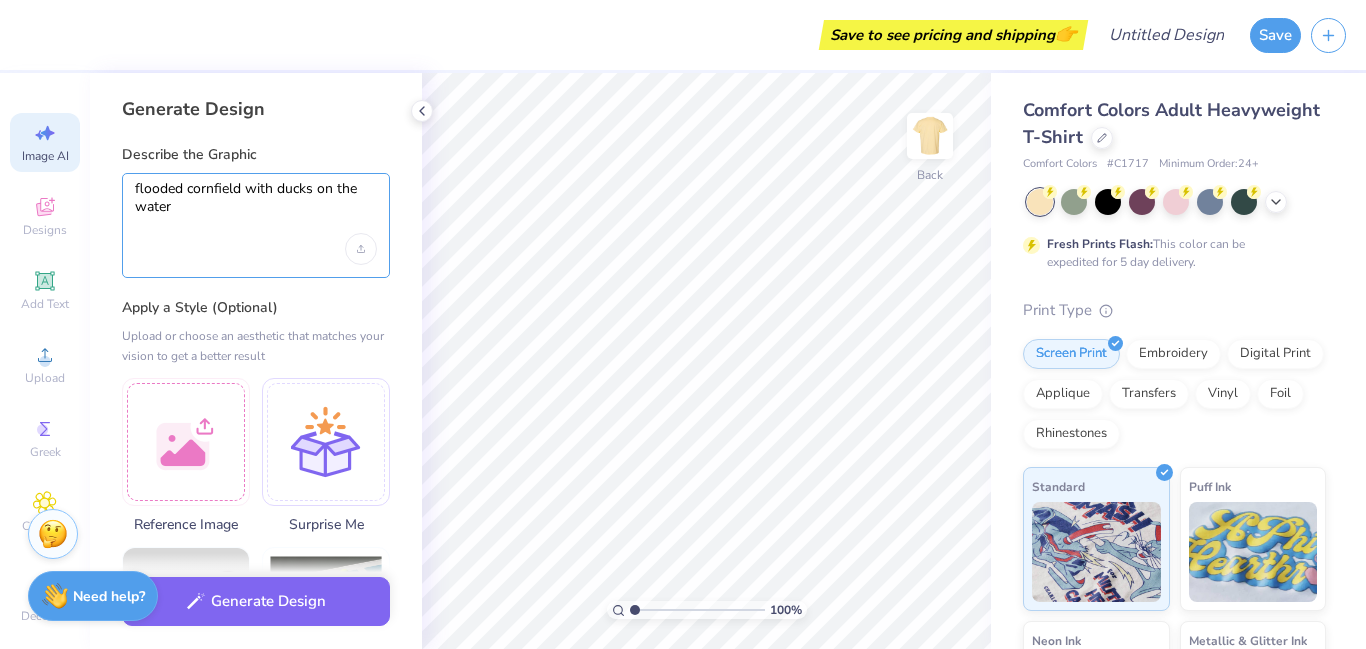 click on "flooded cornfield with ducks on the water" at bounding box center (256, 207) 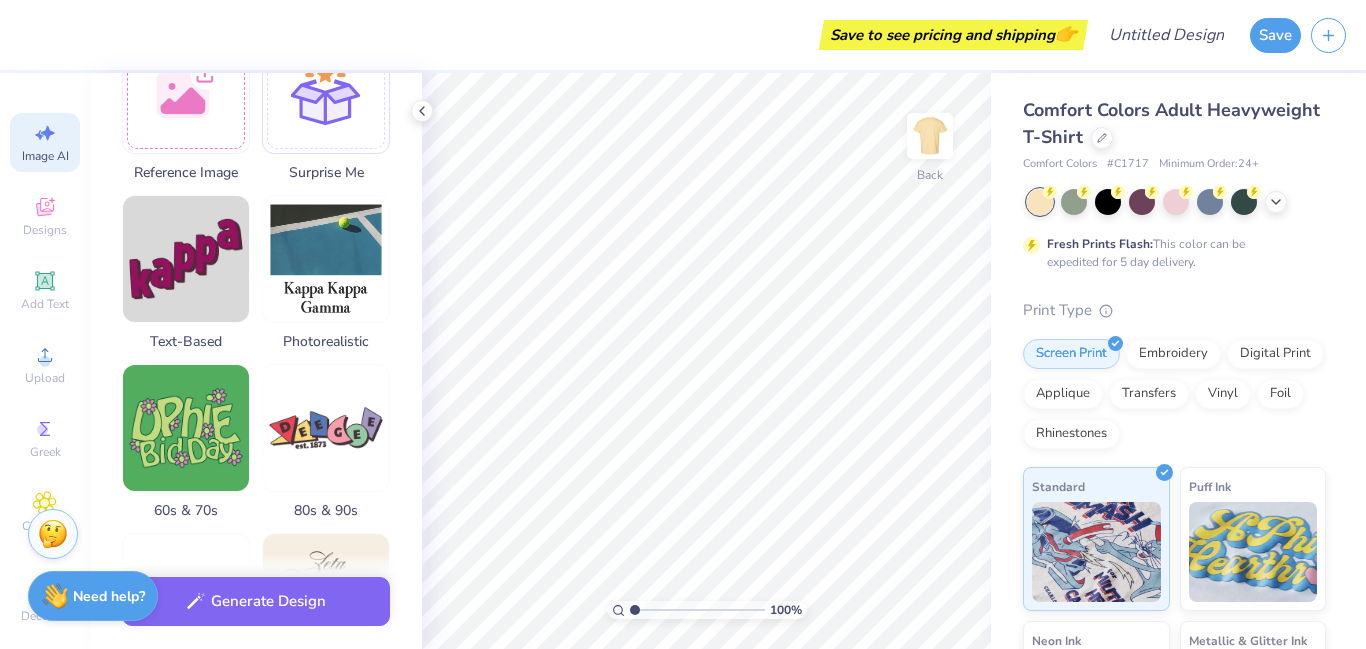 scroll, scrollTop: 0, scrollLeft: 0, axis: both 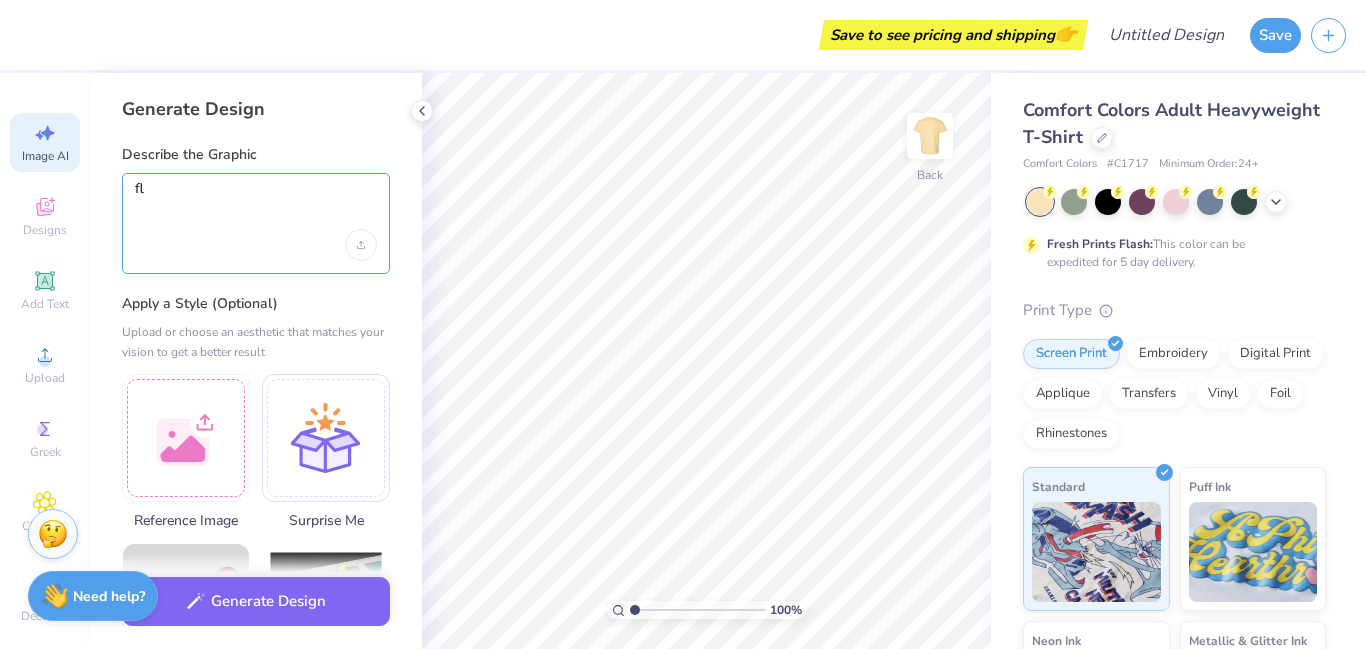 type on "f" 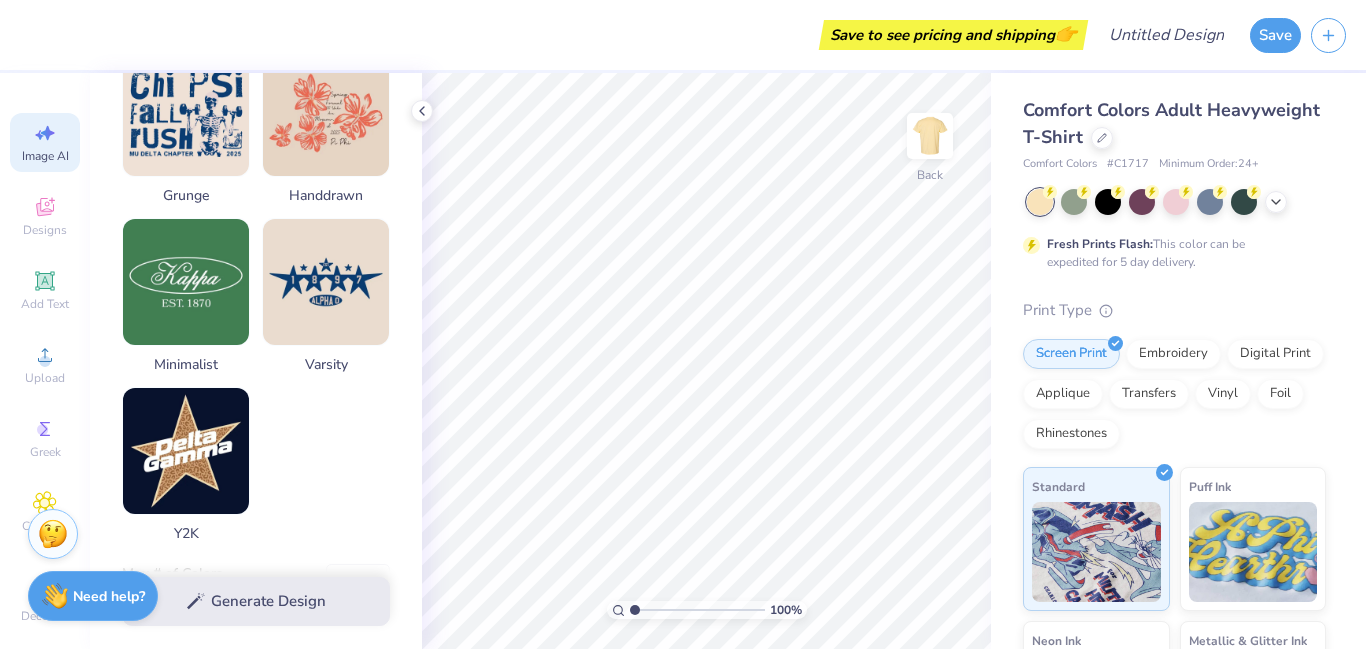scroll, scrollTop: 1062, scrollLeft: 0, axis: vertical 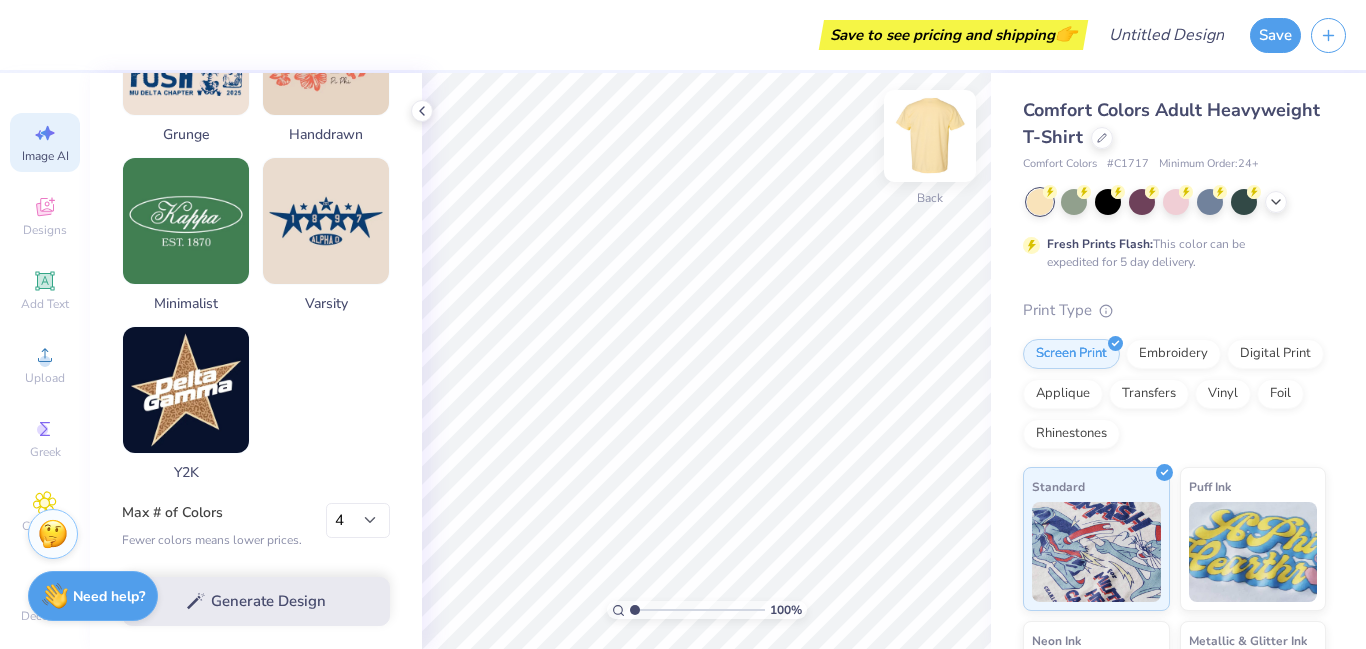 click at bounding box center [930, 136] 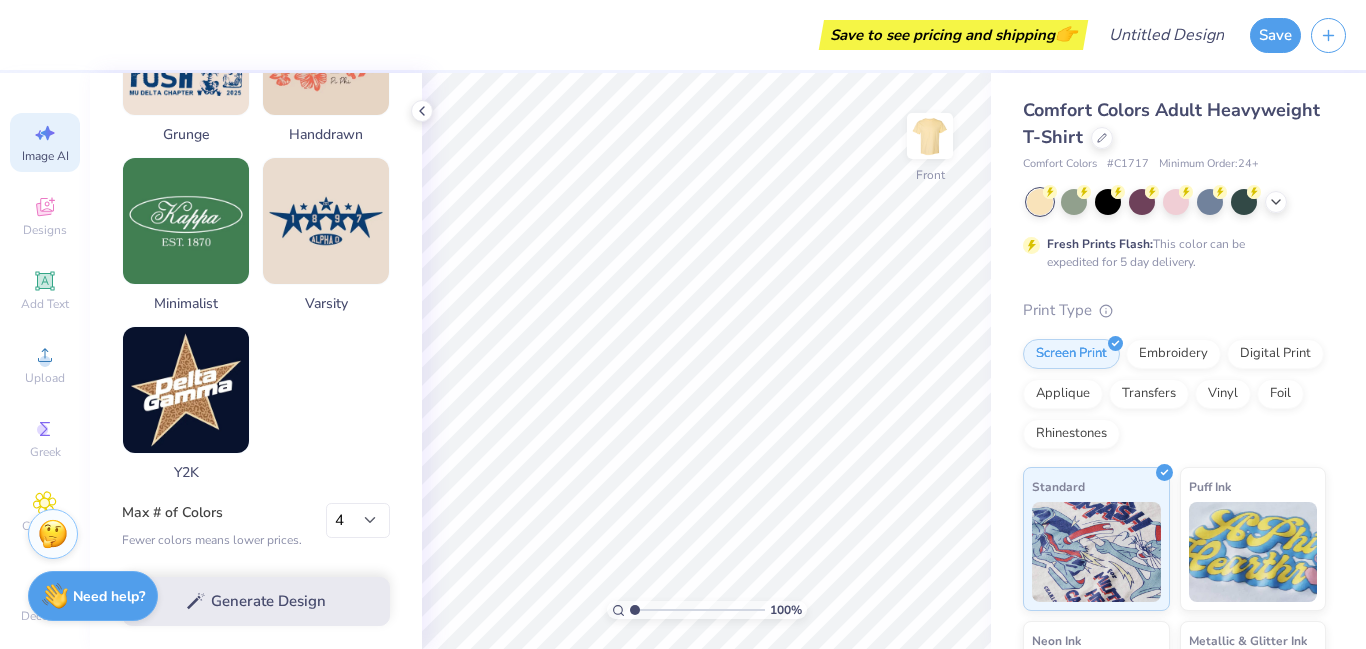 click at bounding box center (930, 136) 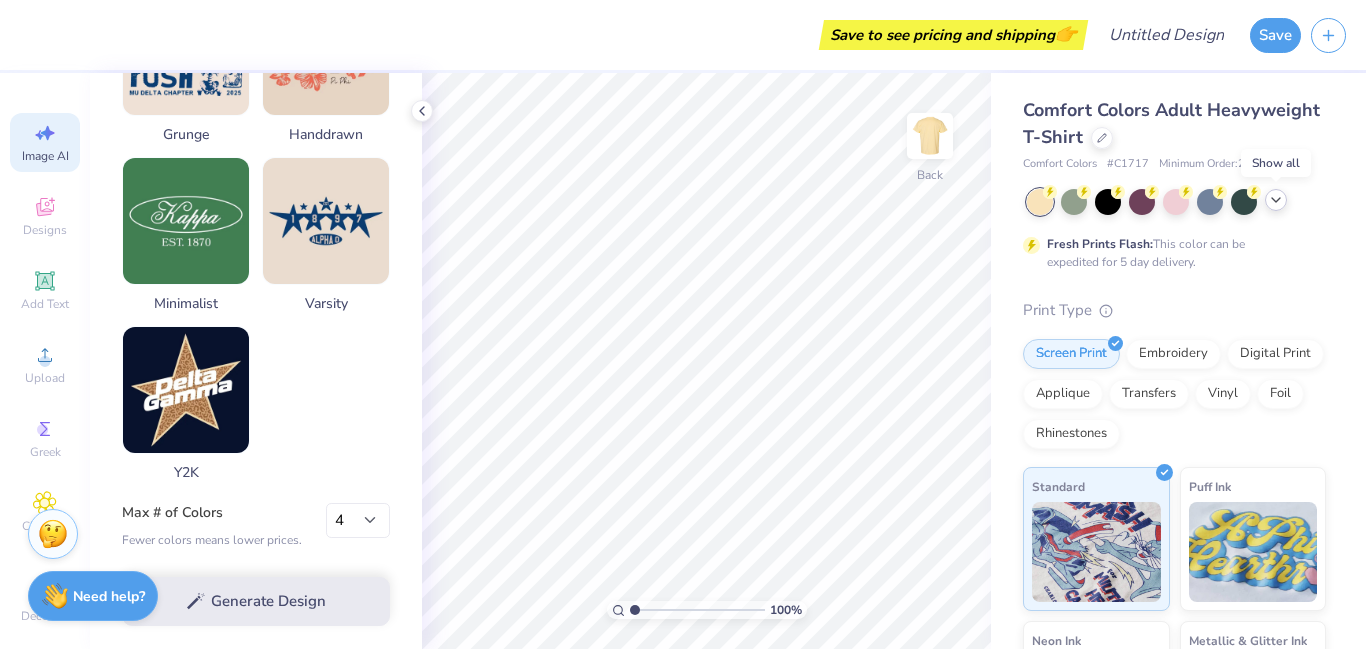 click at bounding box center (1276, 200) 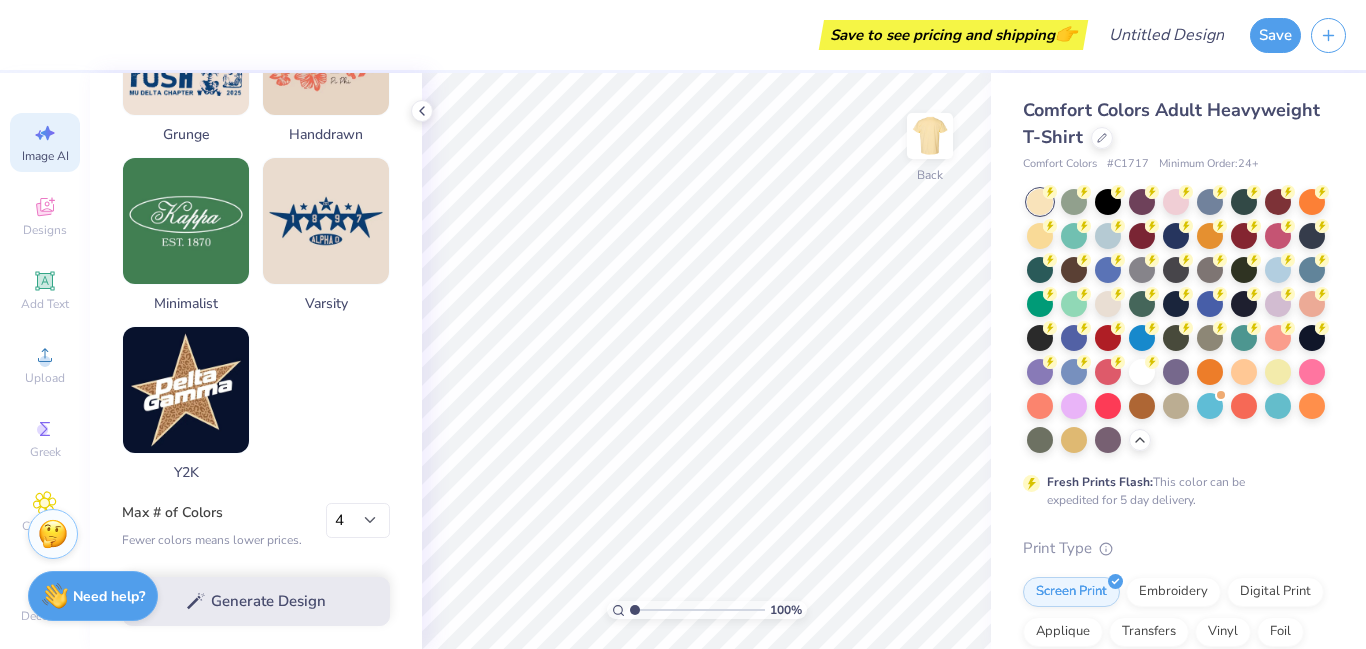 scroll, scrollTop: 0, scrollLeft: 0, axis: both 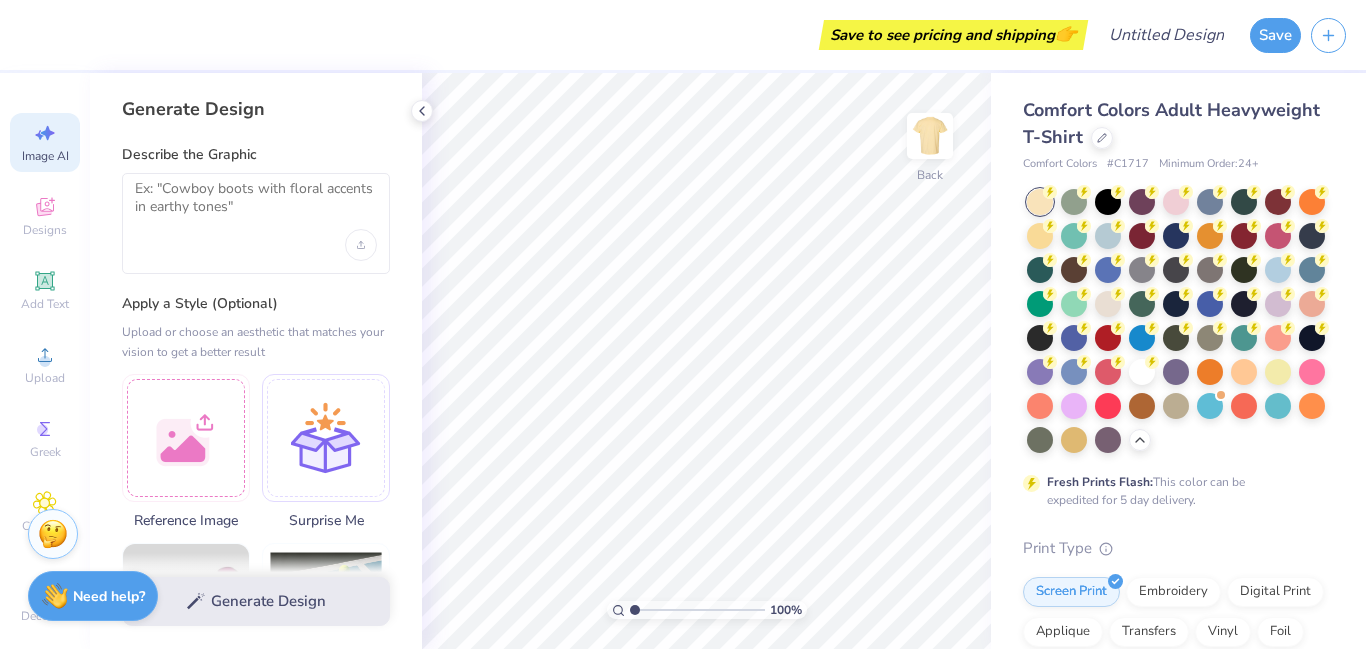 click at bounding box center (256, 223) 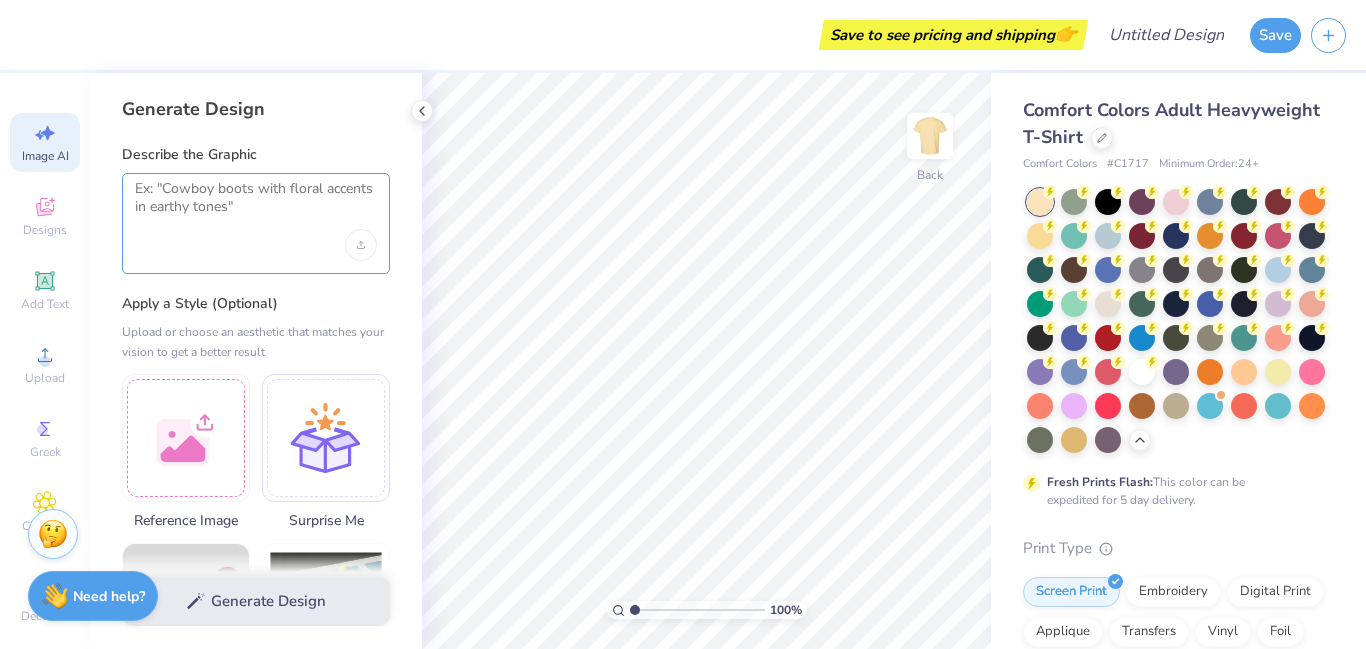 click at bounding box center [256, 205] 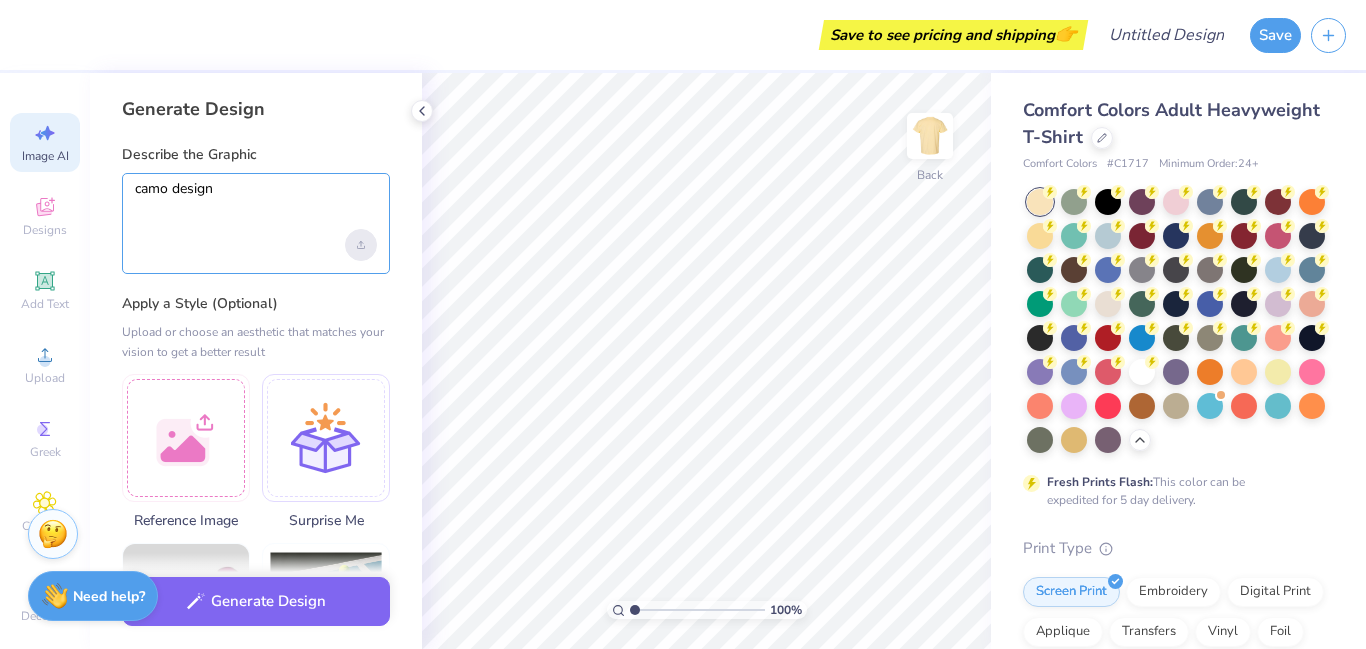 type on "camo design" 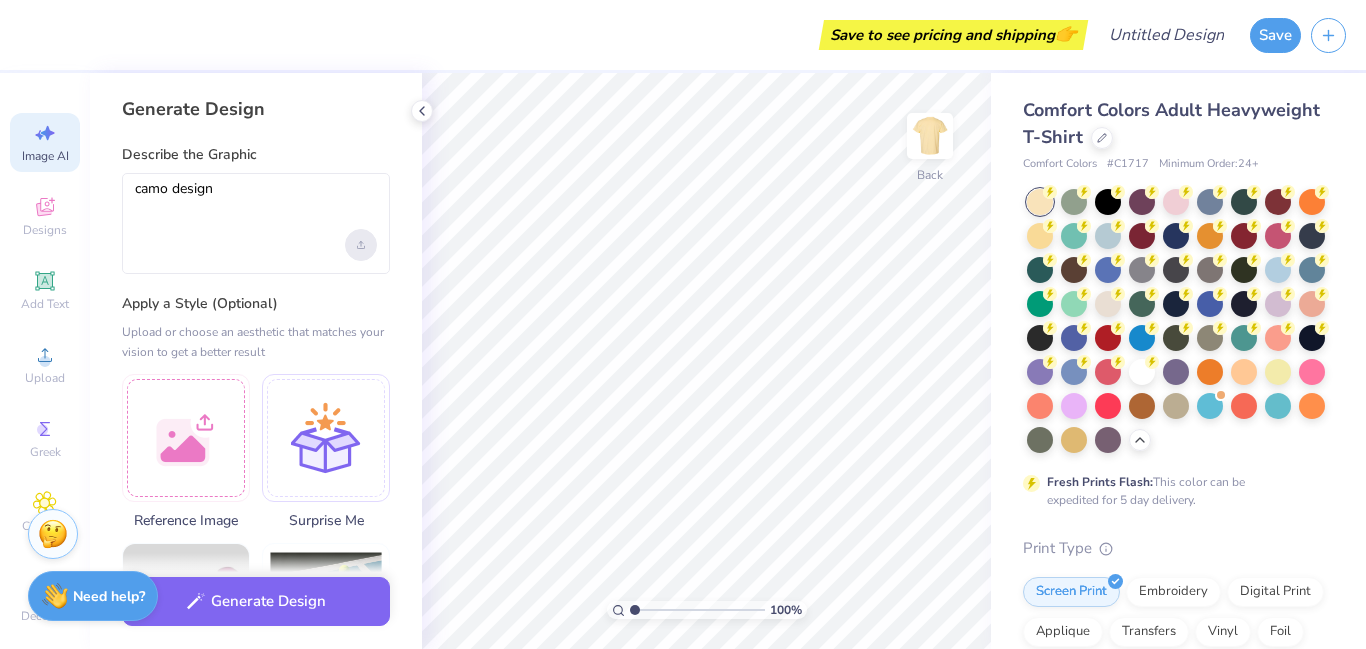 click 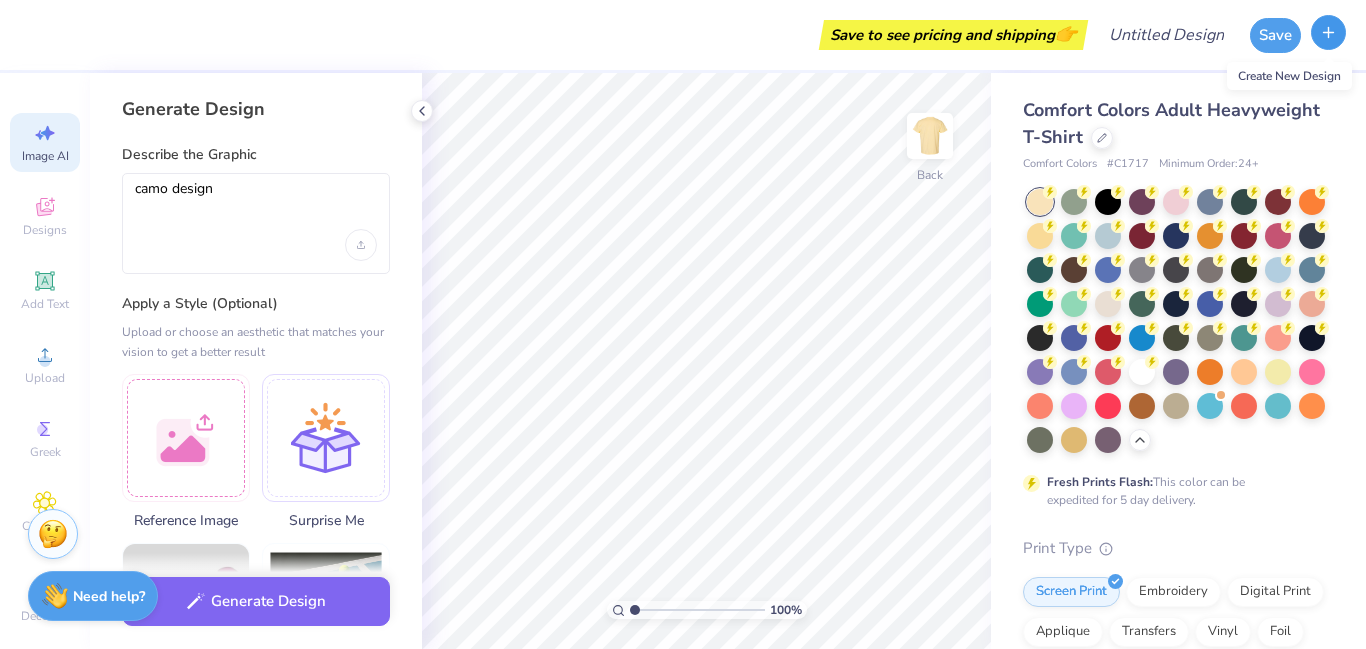 click at bounding box center (1328, 32) 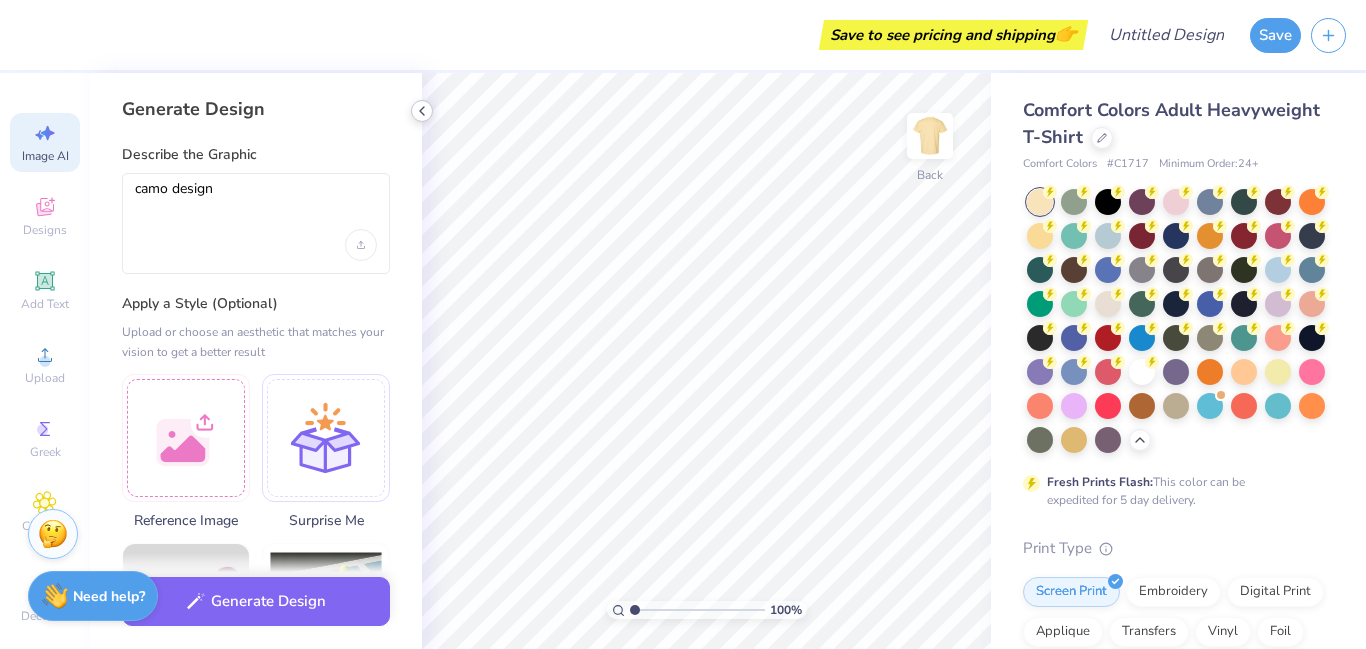 click 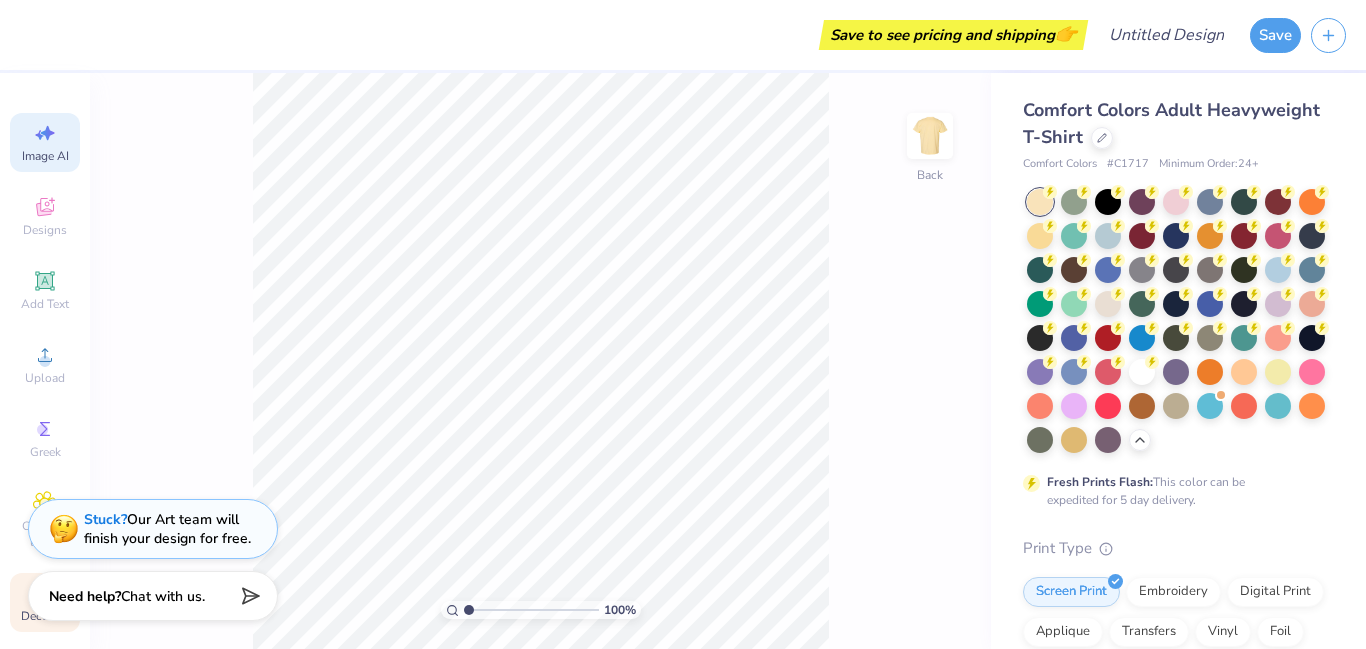 click on "Decorate" at bounding box center (45, 602) 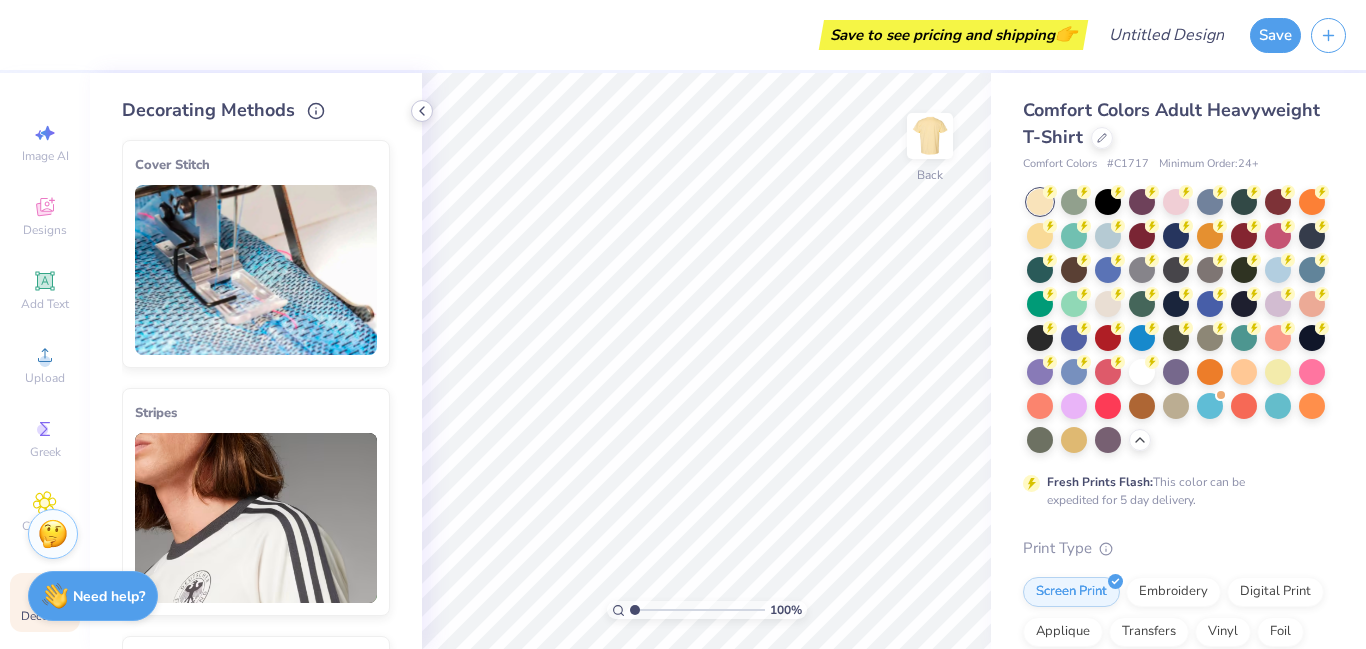 click 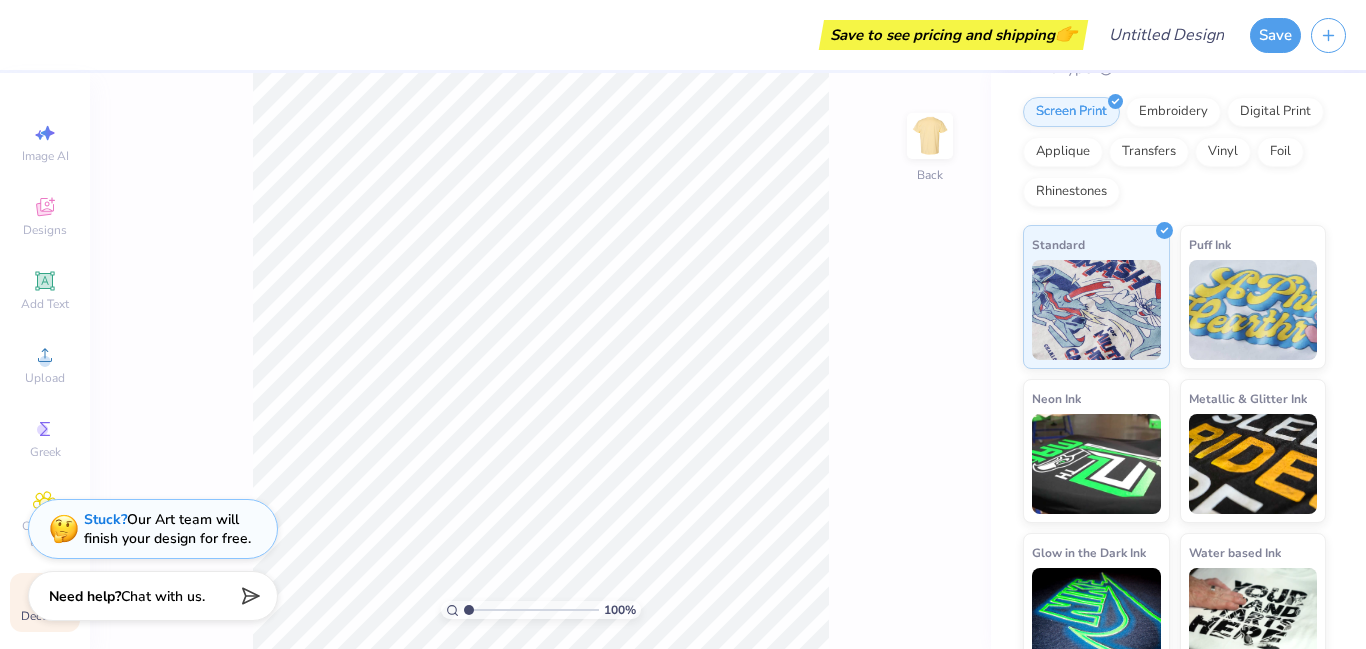 scroll, scrollTop: 508, scrollLeft: 0, axis: vertical 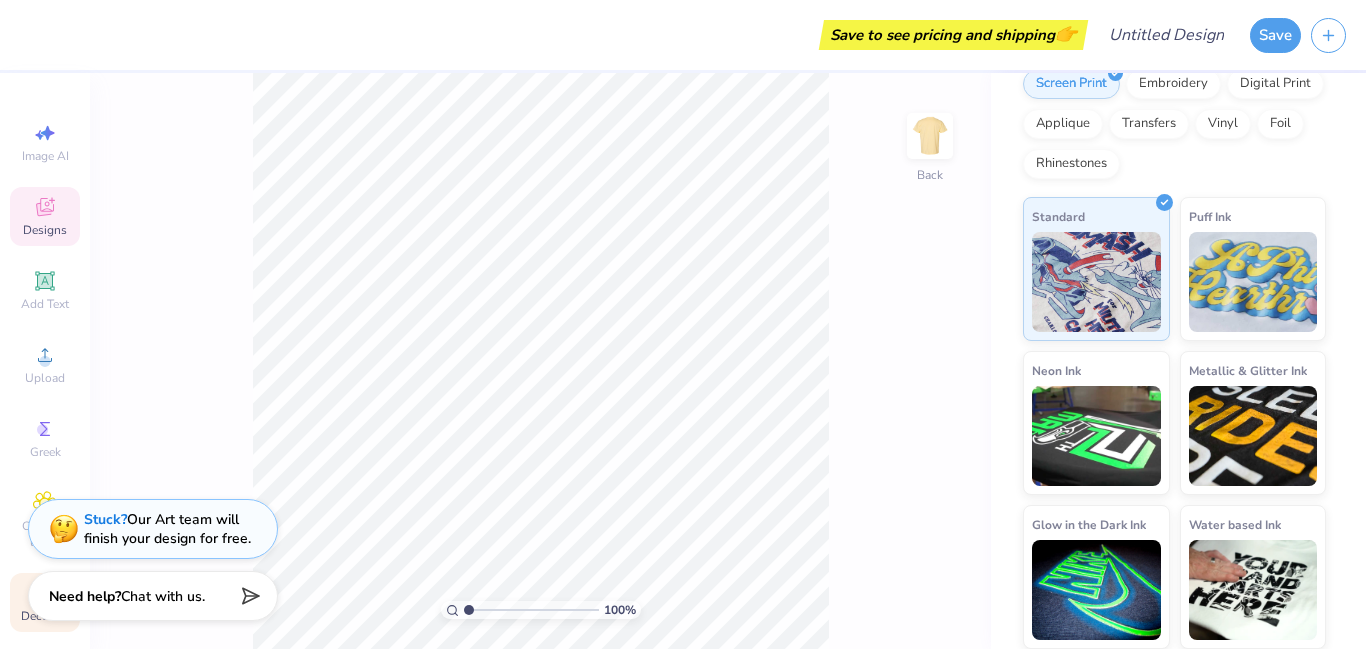 click 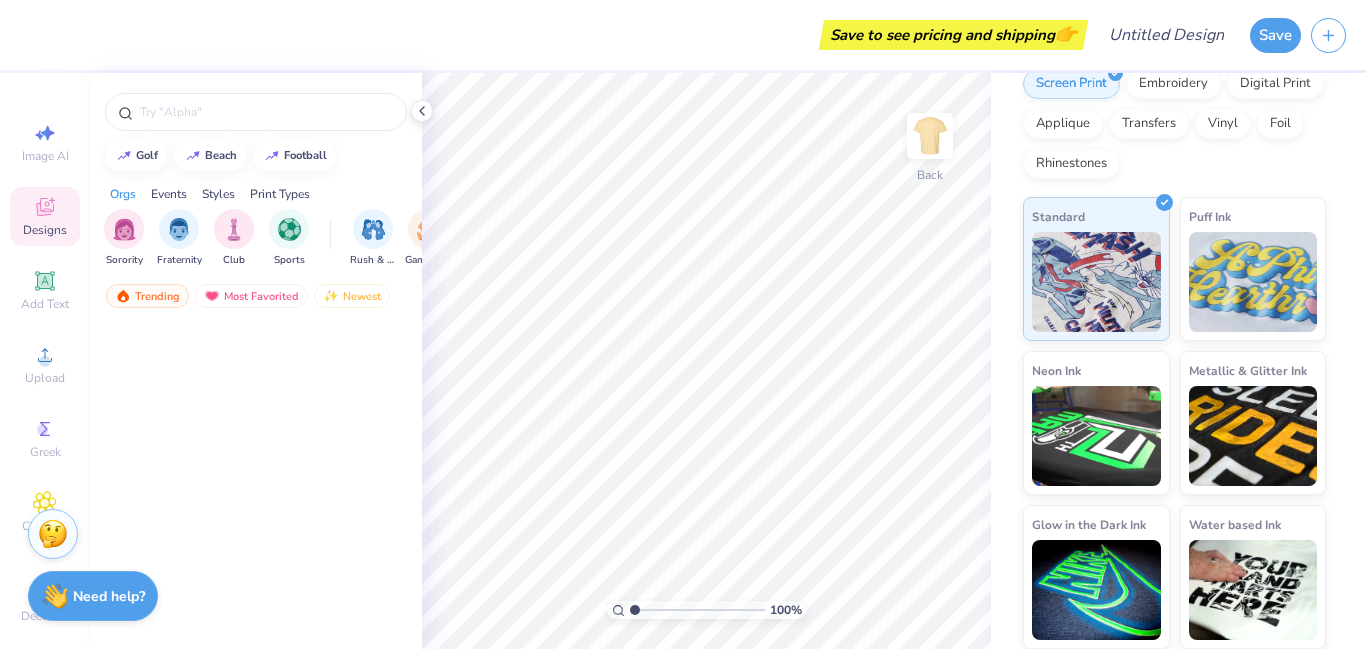 scroll, scrollTop: 0, scrollLeft: 0, axis: both 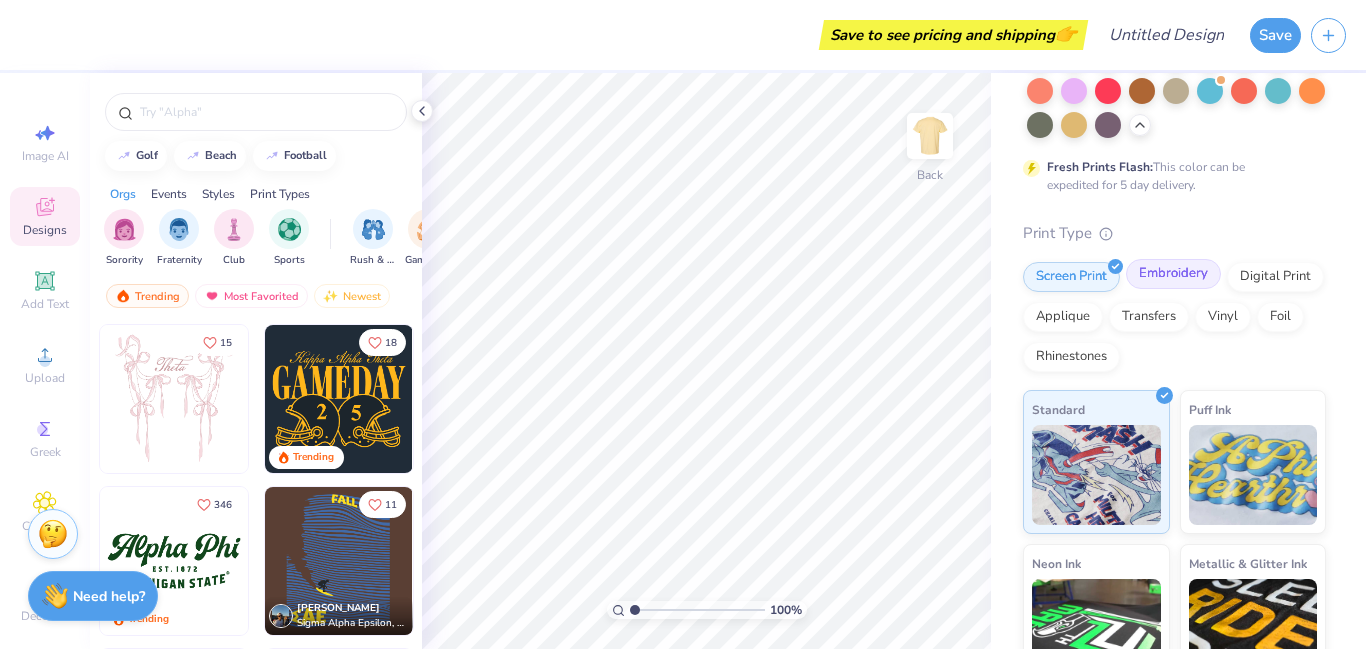 click on "Embroidery" at bounding box center (1173, 274) 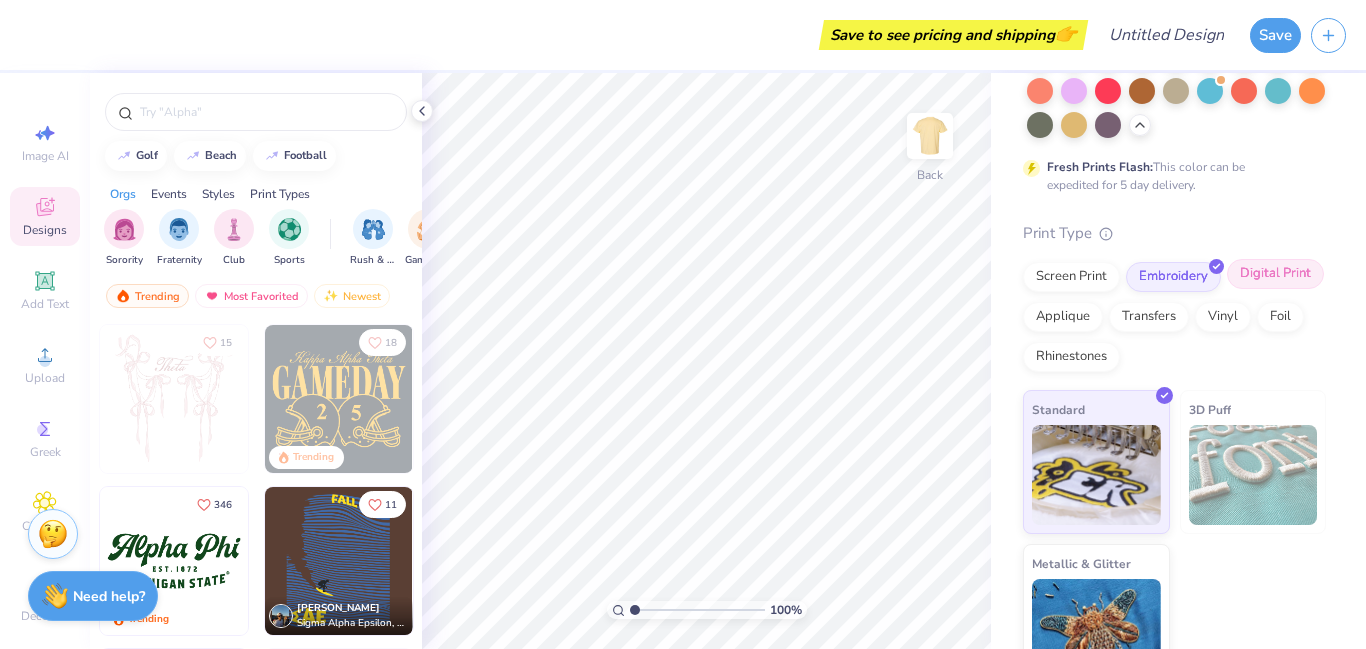 click on "Digital Print" at bounding box center [1275, 274] 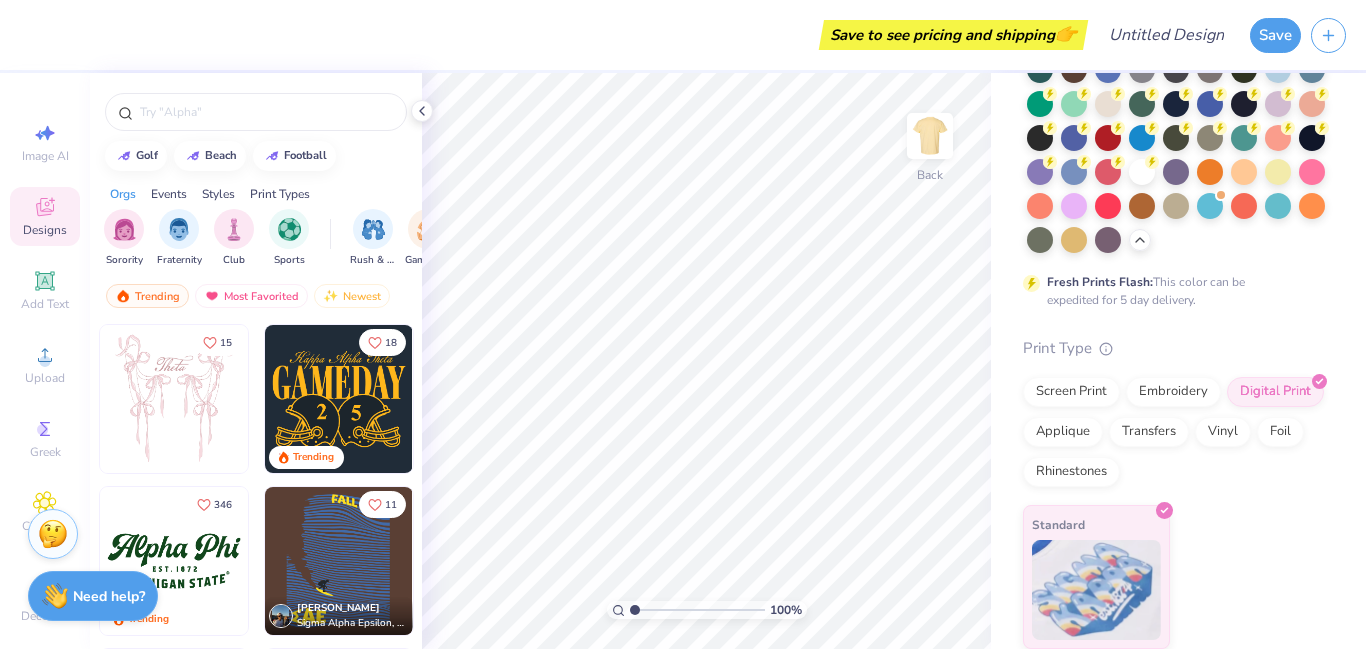 scroll, scrollTop: 200, scrollLeft: 0, axis: vertical 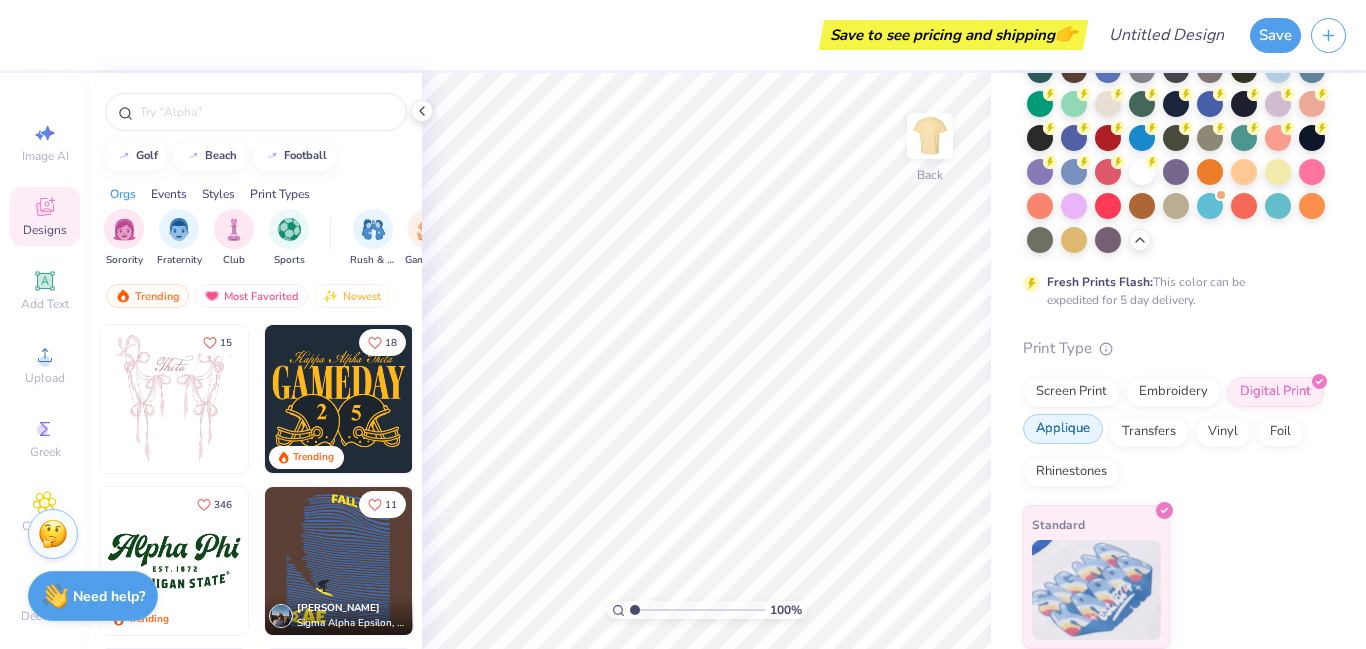 click on "Applique" at bounding box center (1063, 429) 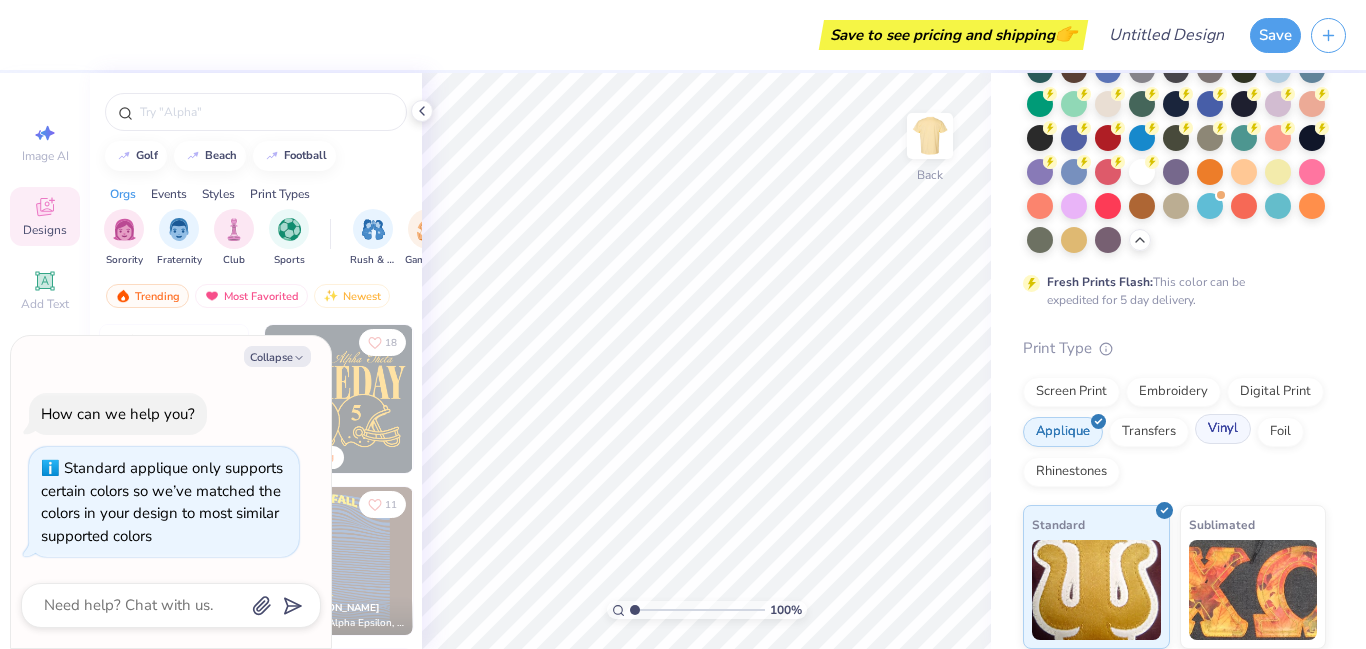 click on "Vinyl" at bounding box center (1223, 429) 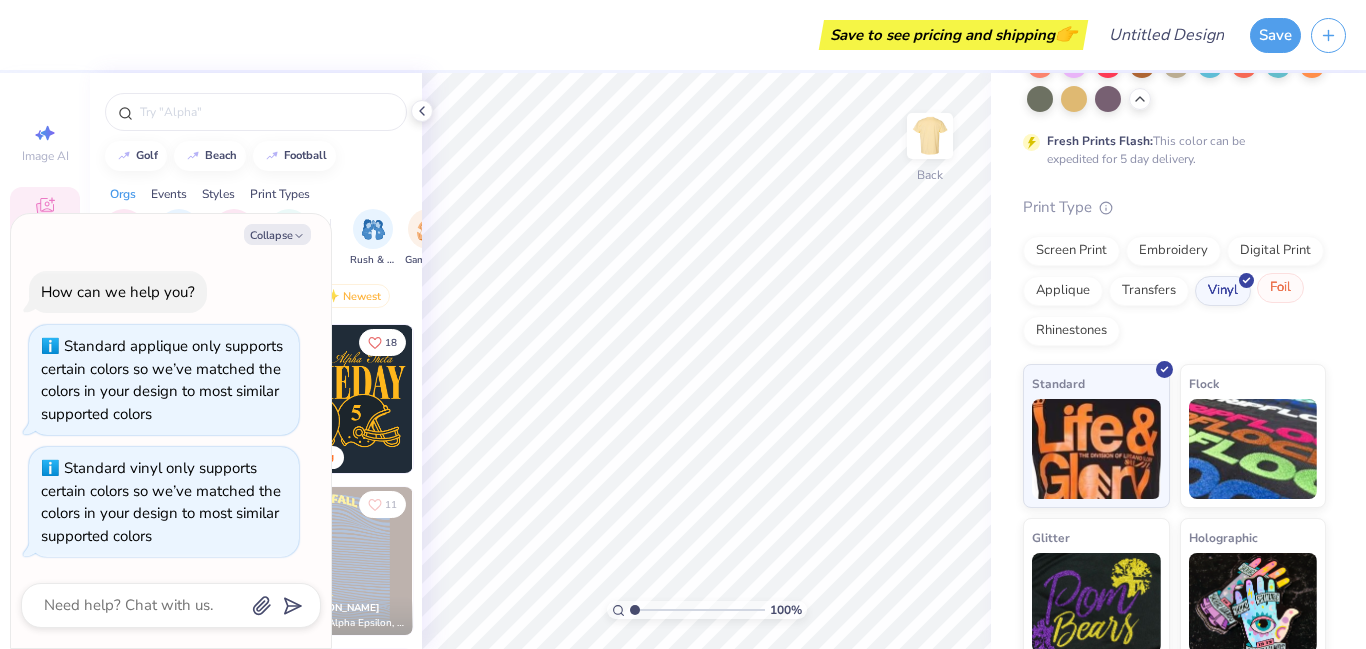 click on "Foil" at bounding box center [1280, 288] 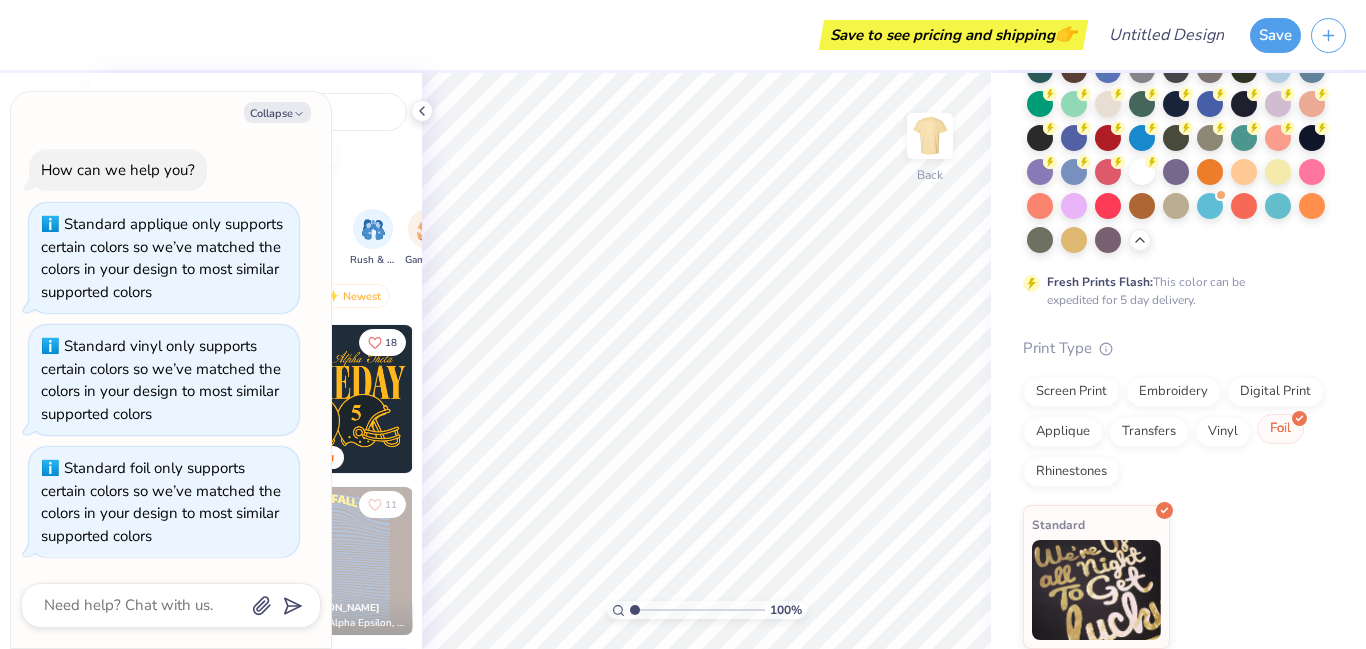 scroll, scrollTop: 200, scrollLeft: 0, axis: vertical 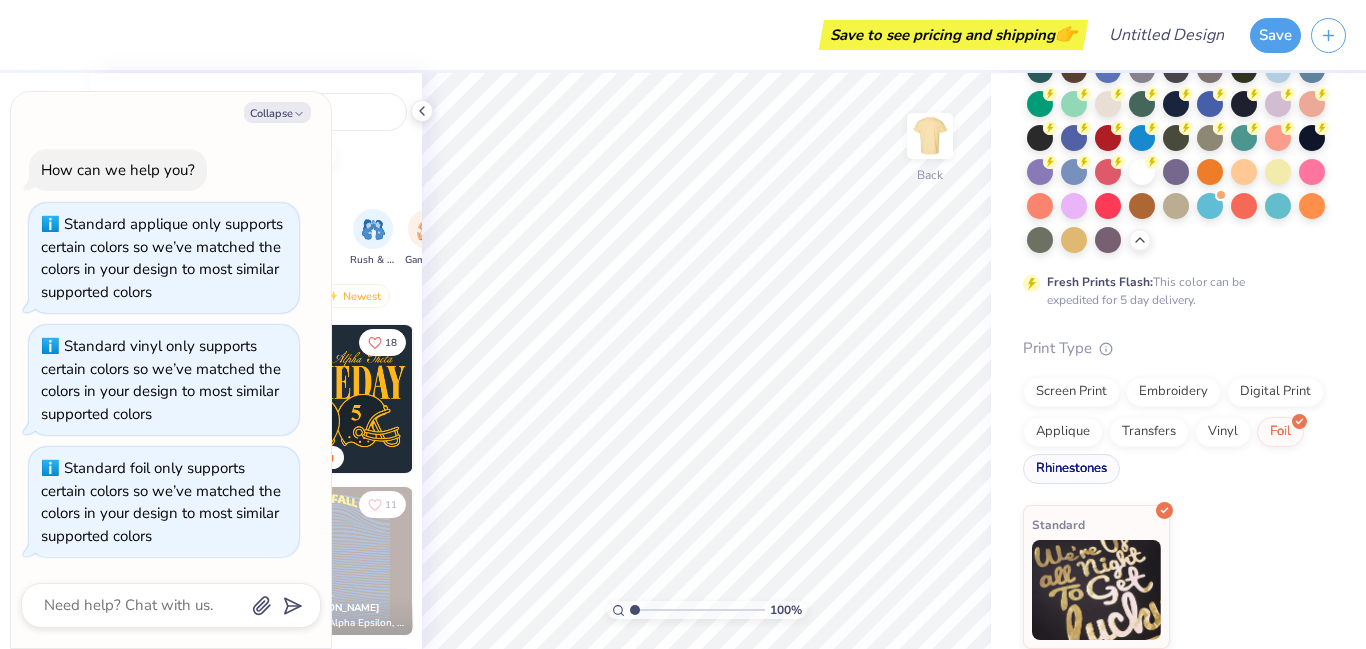 click on "Rhinestones" at bounding box center [1071, 469] 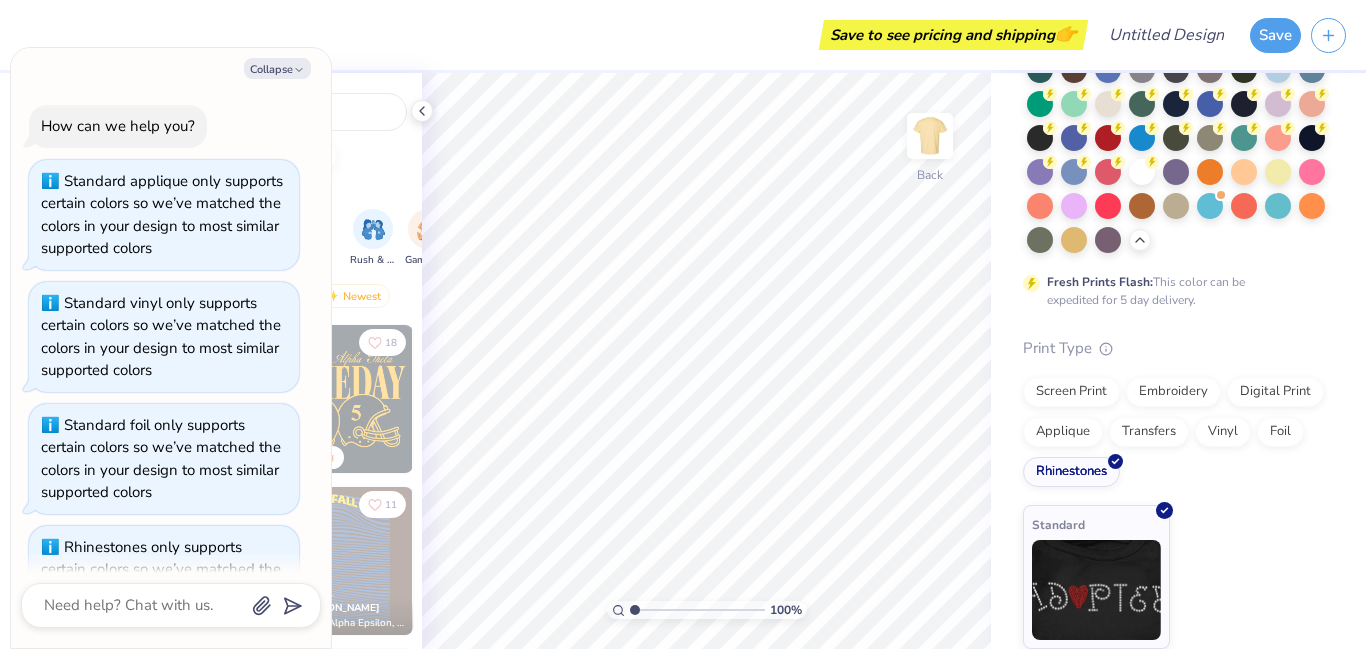 scroll, scrollTop: 79, scrollLeft: 0, axis: vertical 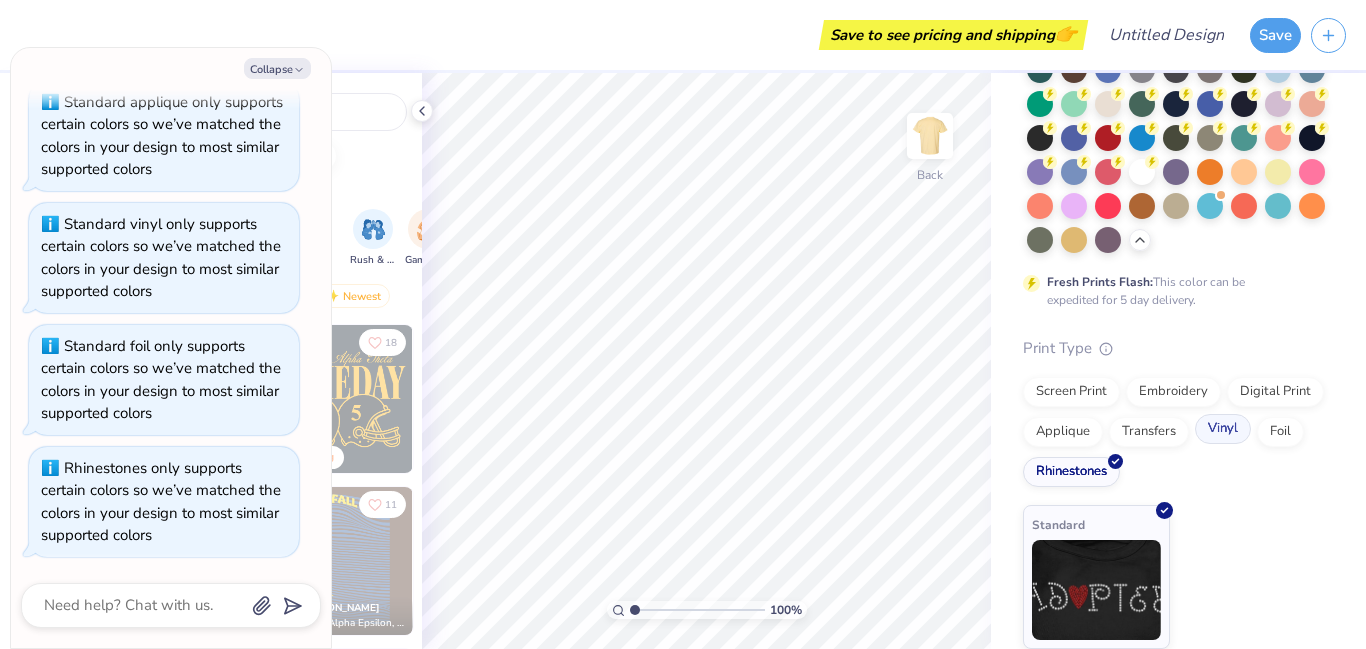 click on "Vinyl" at bounding box center (1223, 429) 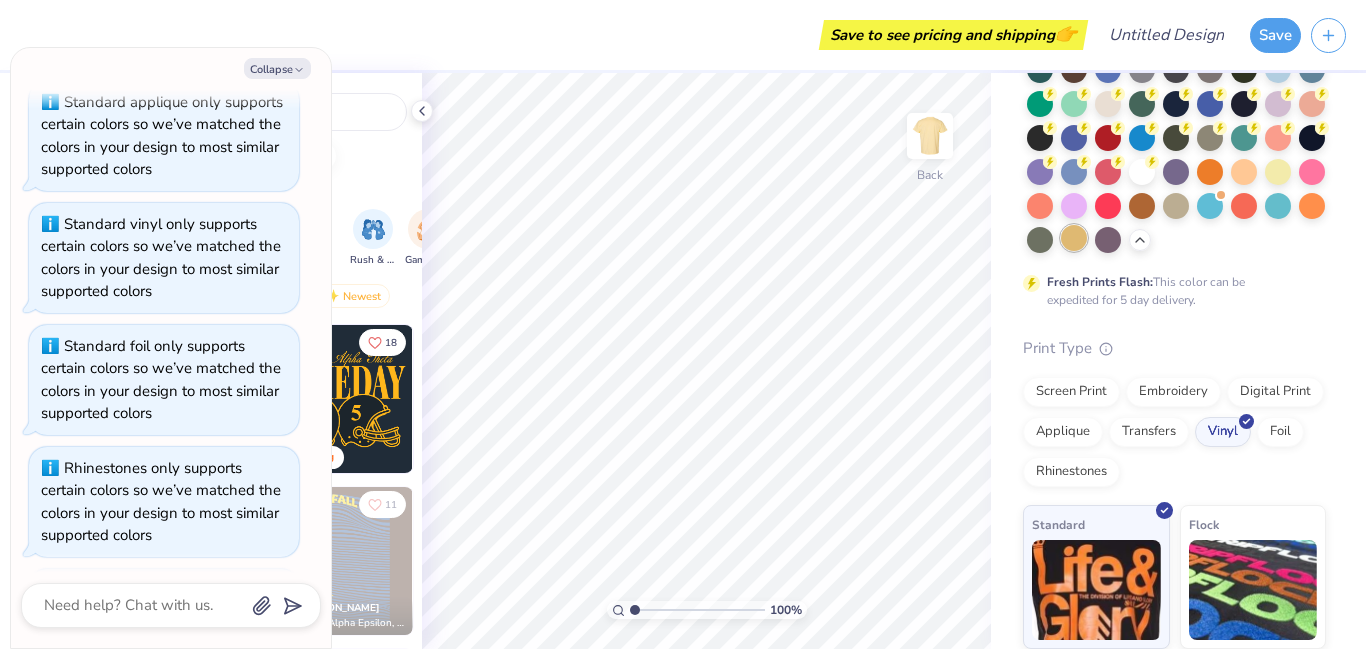 scroll, scrollTop: 201, scrollLeft: 0, axis: vertical 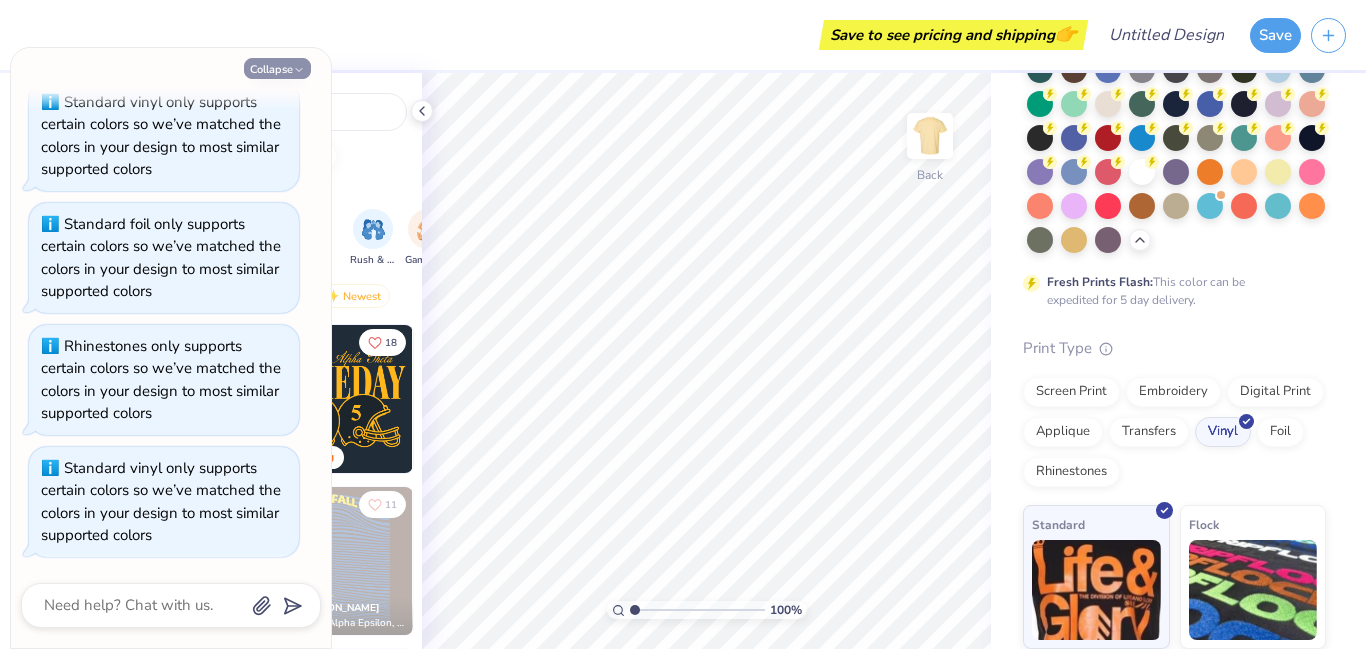 click 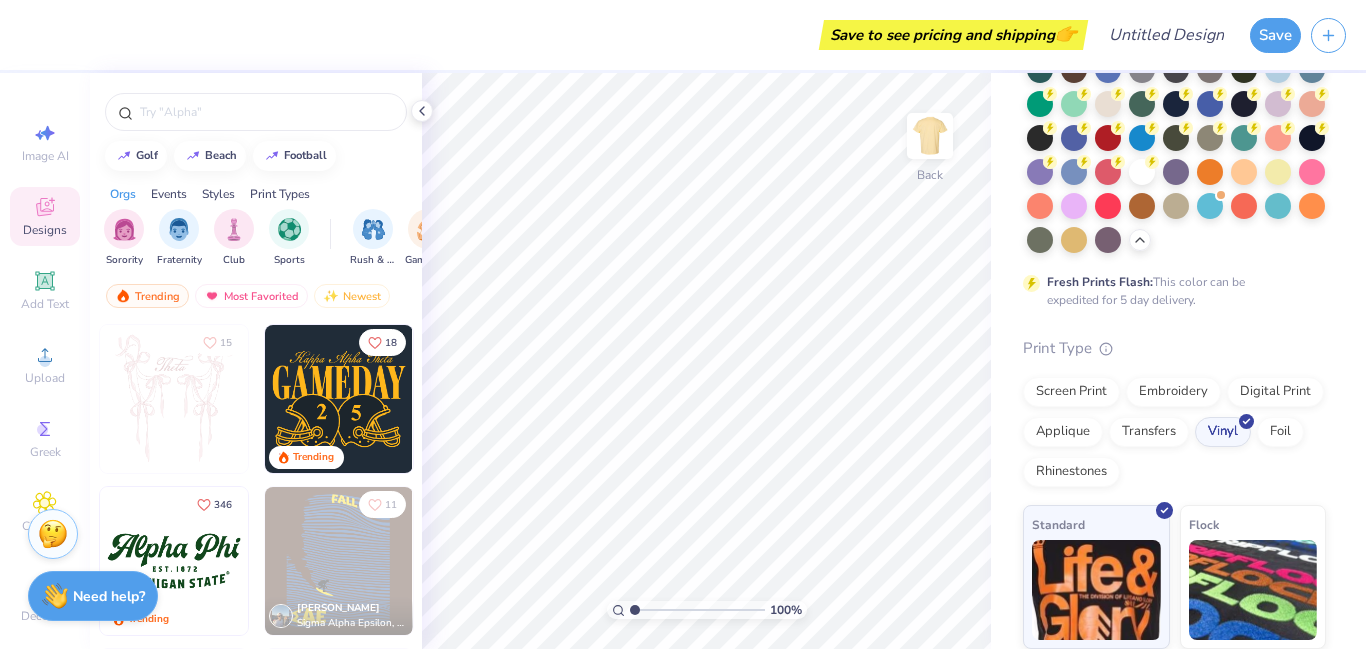 type on "x" 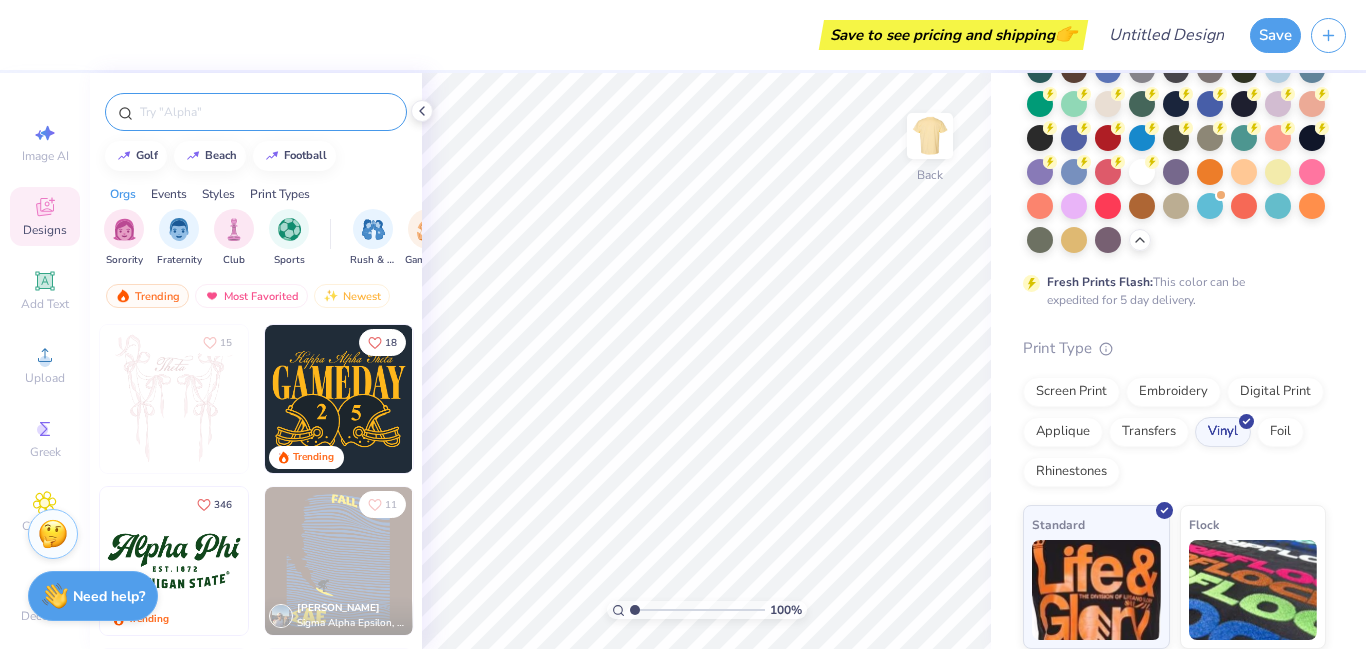 click at bounding box center [266, 112] 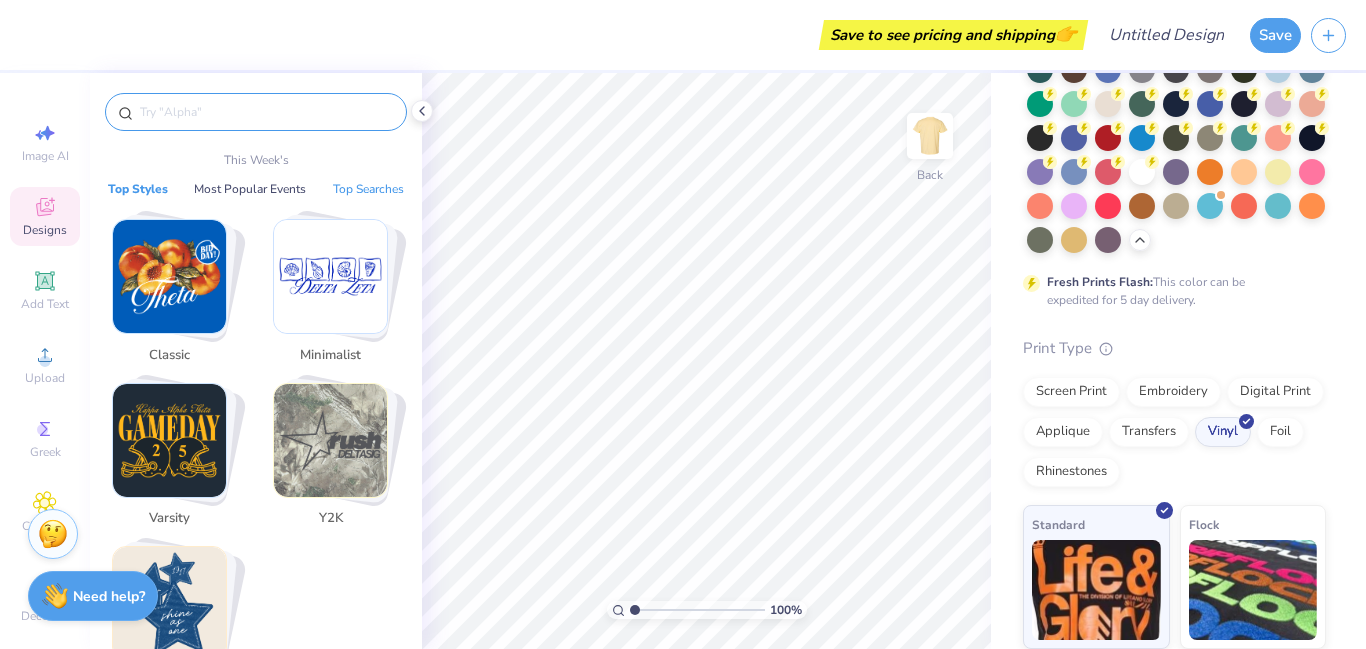 click on "Top Searches" at bounding box center (368, 189) 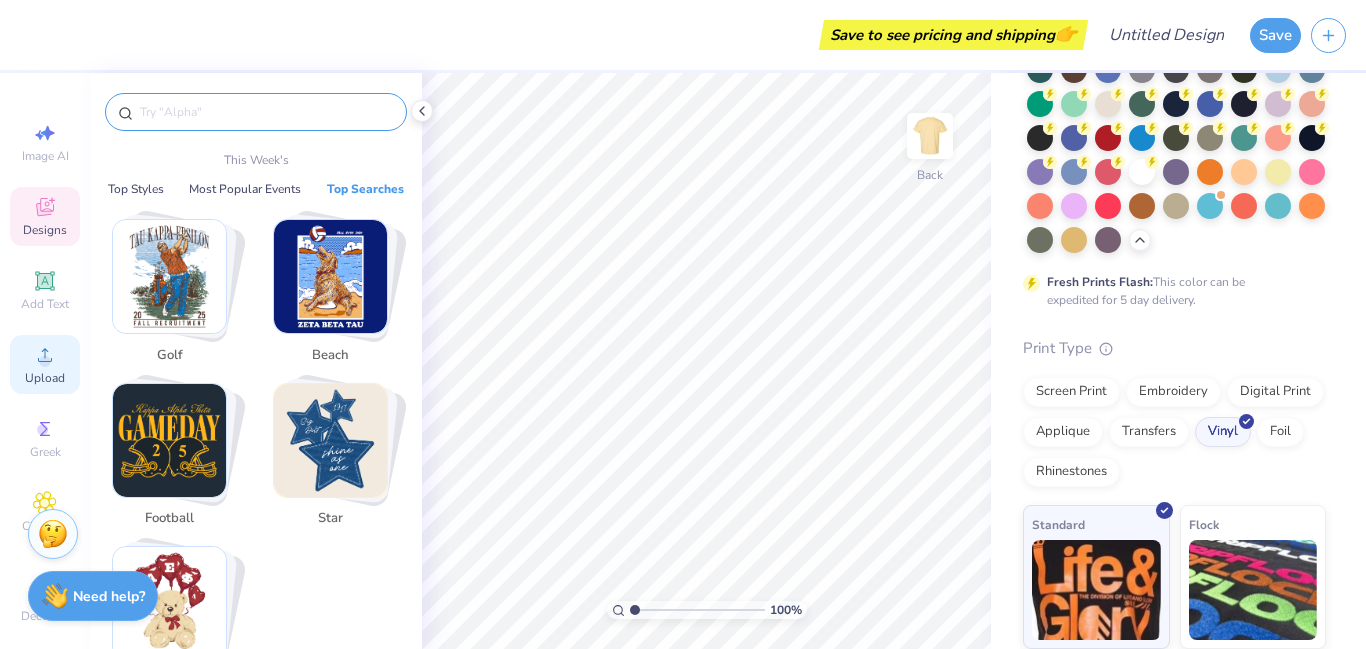 scroll, scrollTop: 23, scrollLeft: 0, axis: vertical 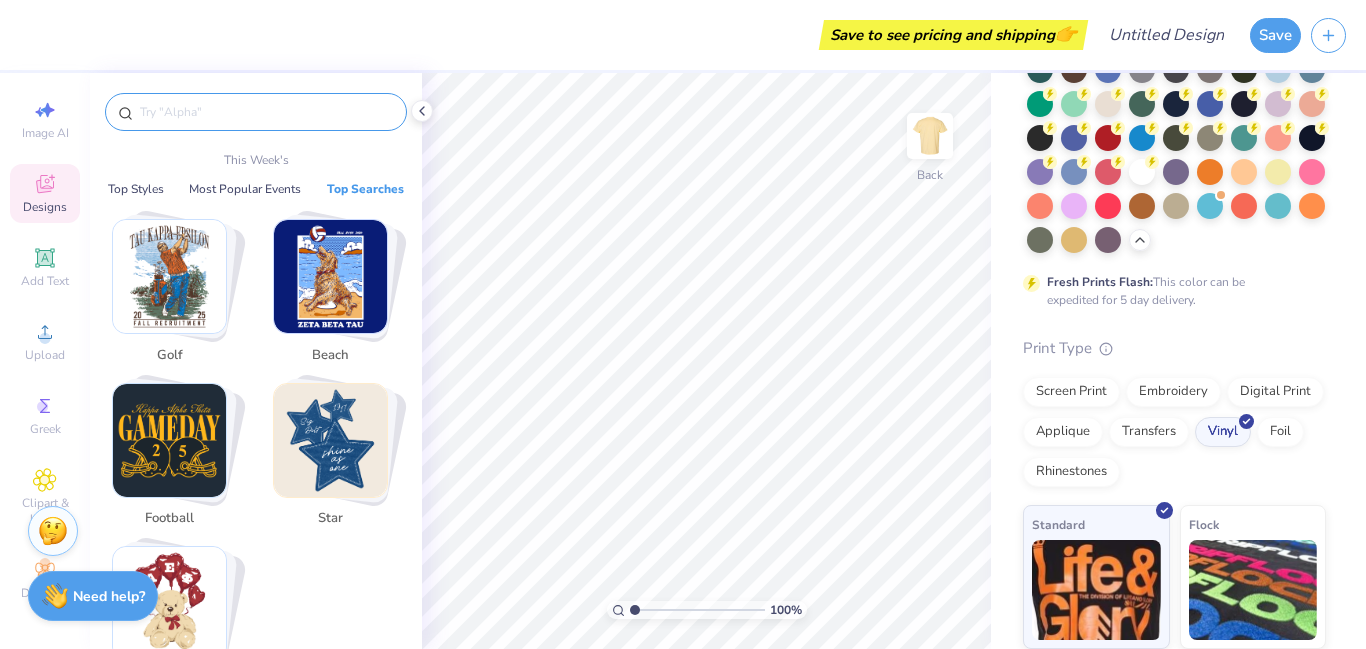 click at bounding box center [53, 531] 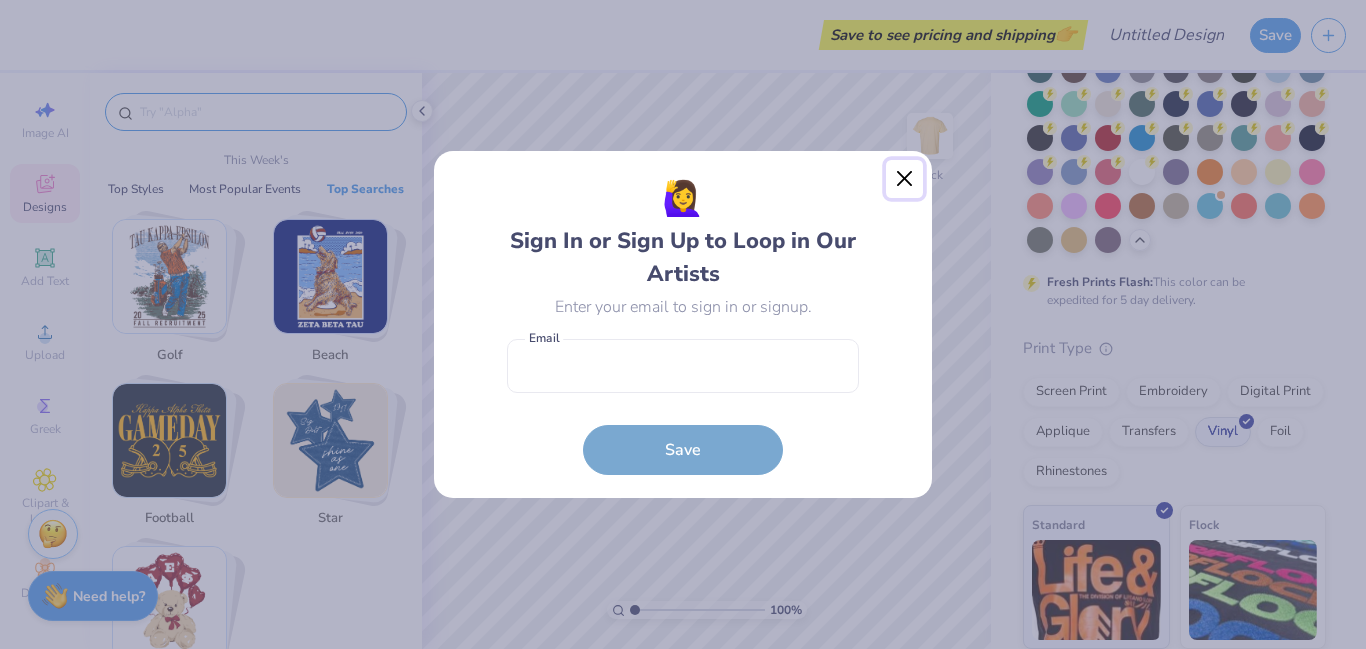 click at bounding box center [905, 179] 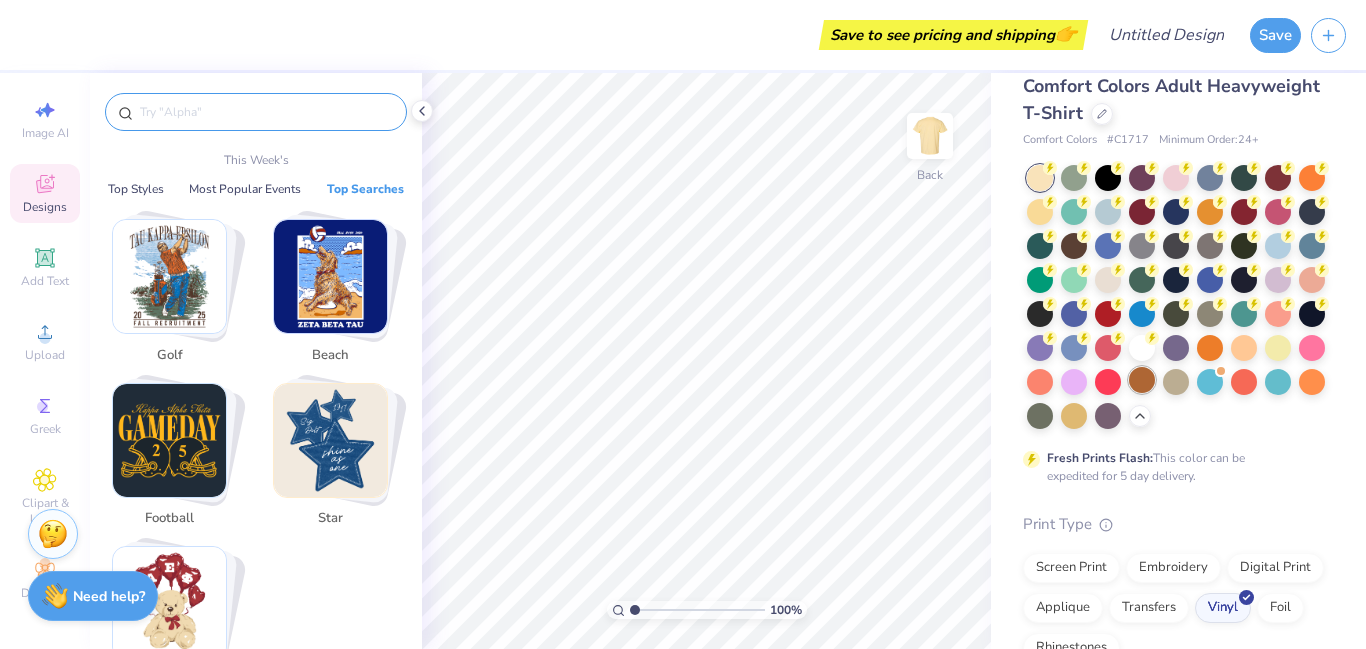 scroll, scrollTop: 0, scrollLeft: 0, axis: both 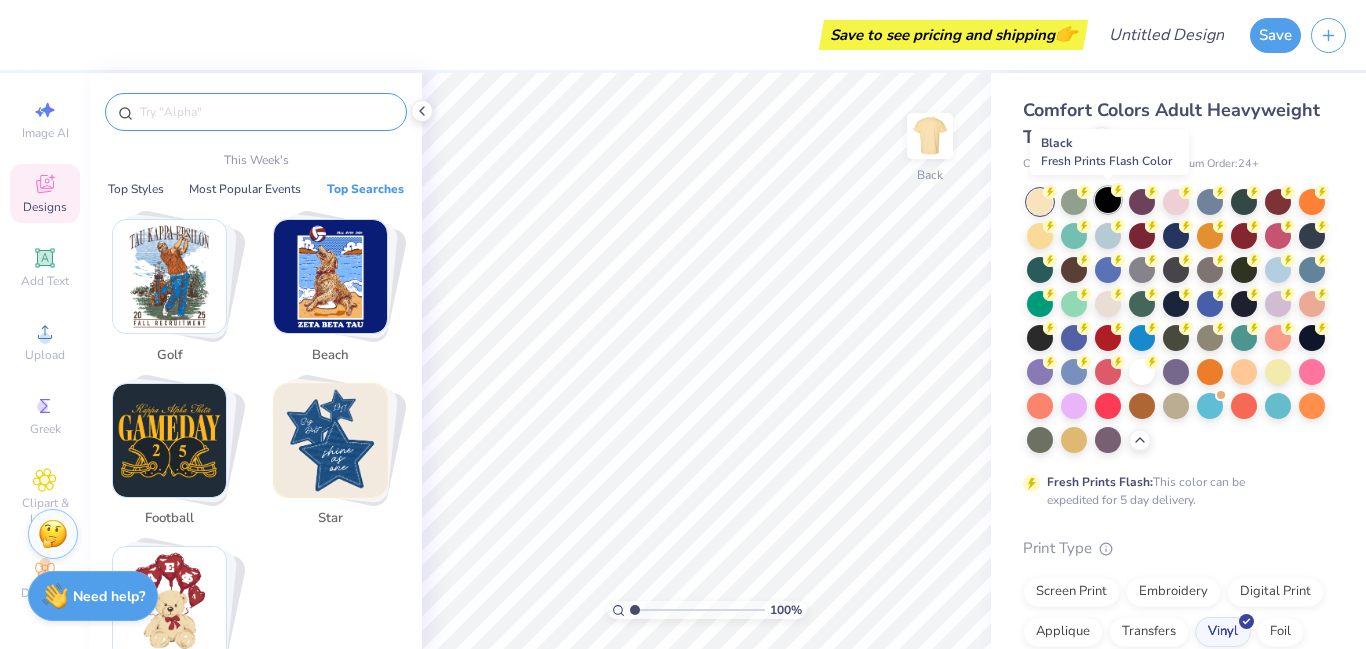 click at bounding box center (1108, 200) 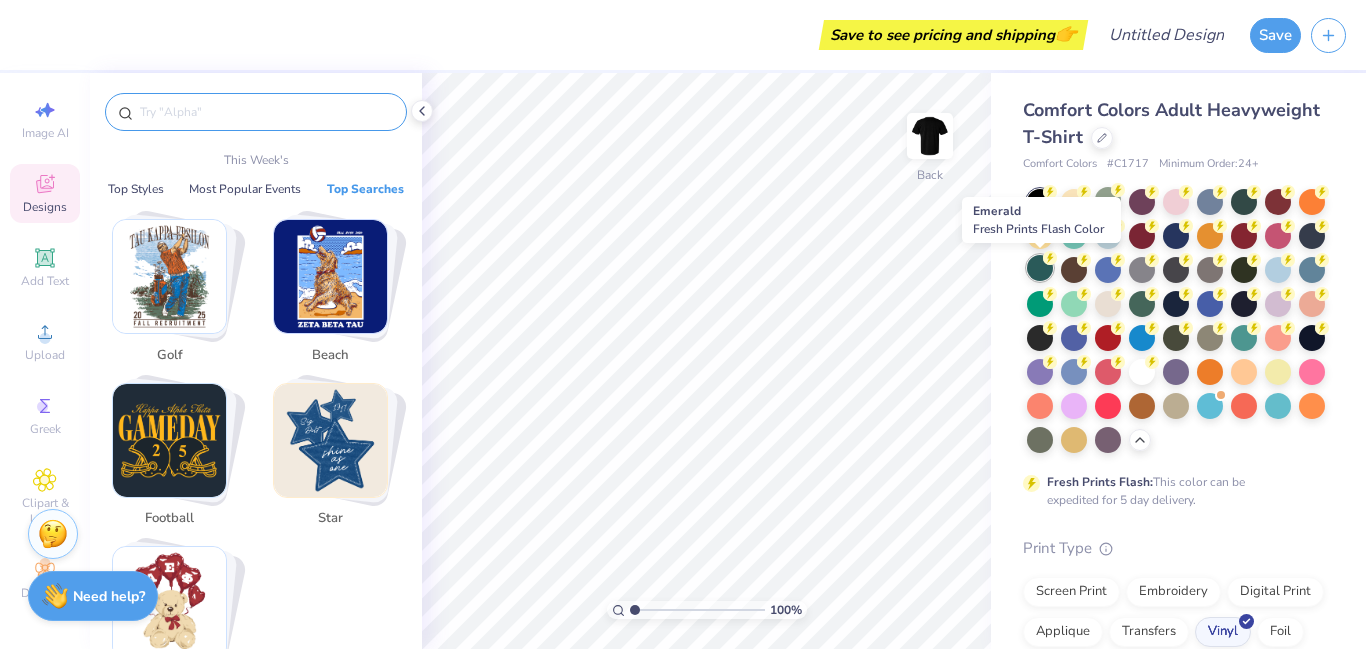 click at bounding box center [1040, 268] 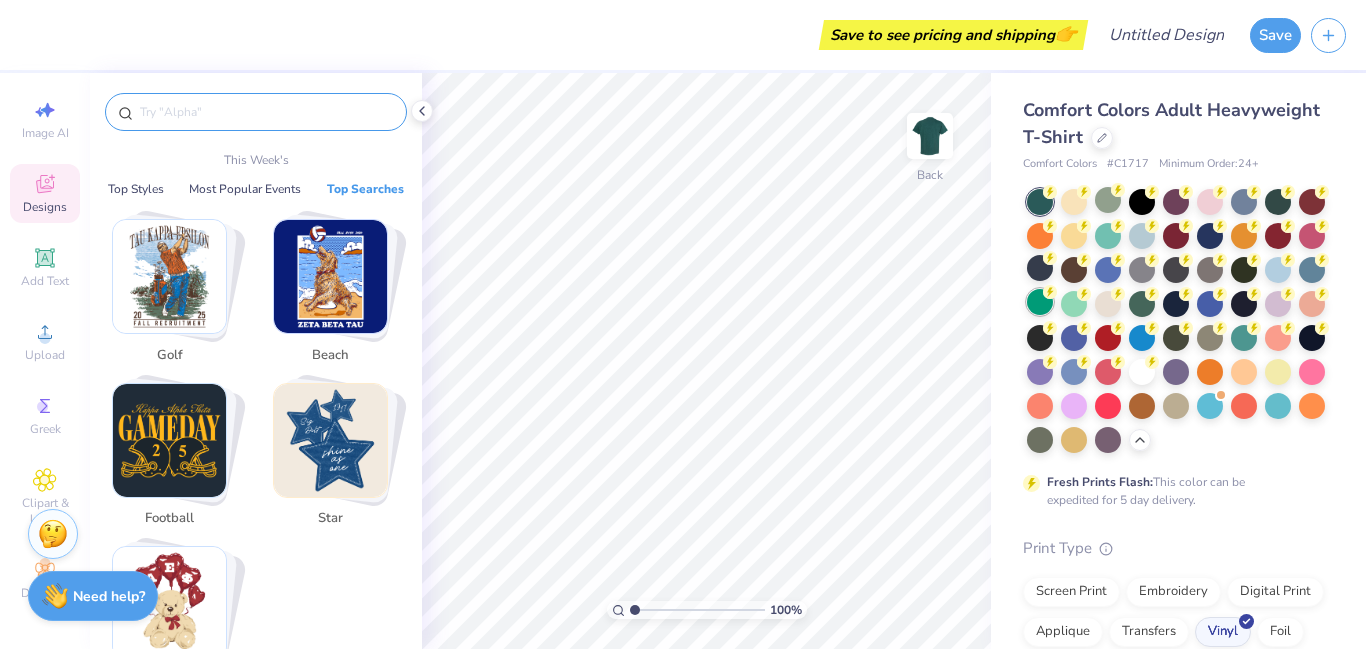 click at bounding box center [1040, 302] 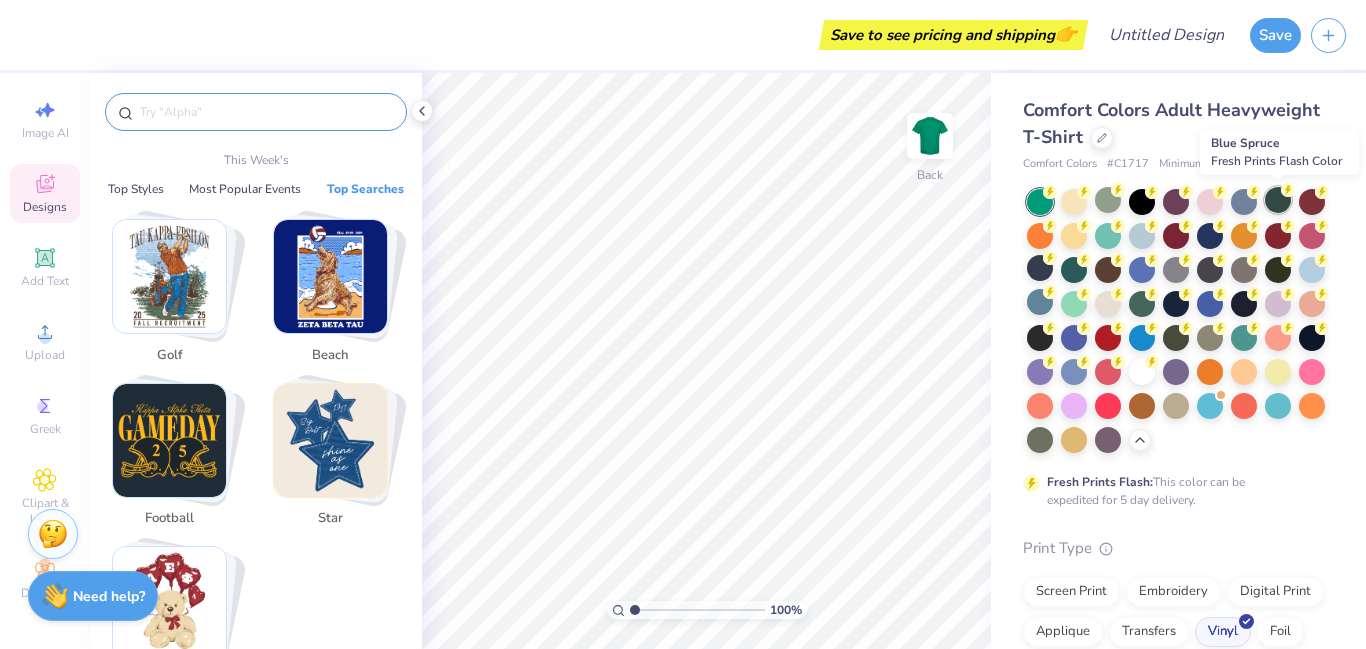 click at bounding box center [1278, 200] 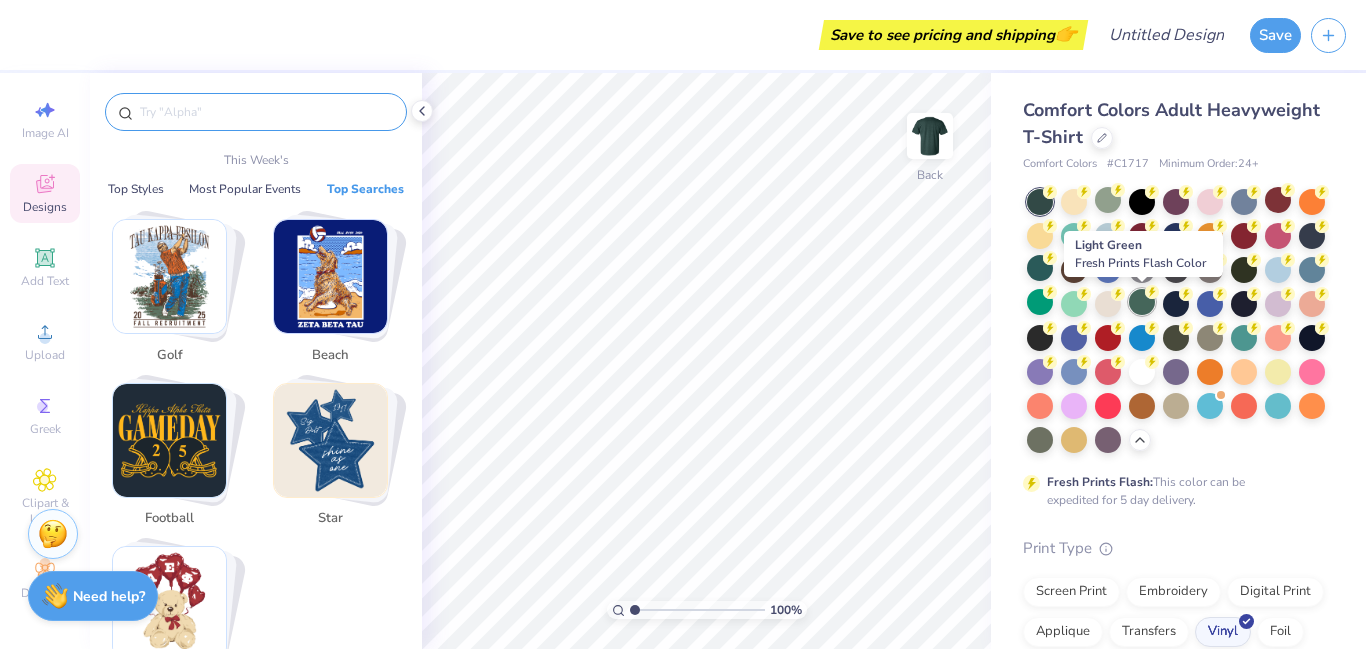 click at bounding box center [1142, 302] 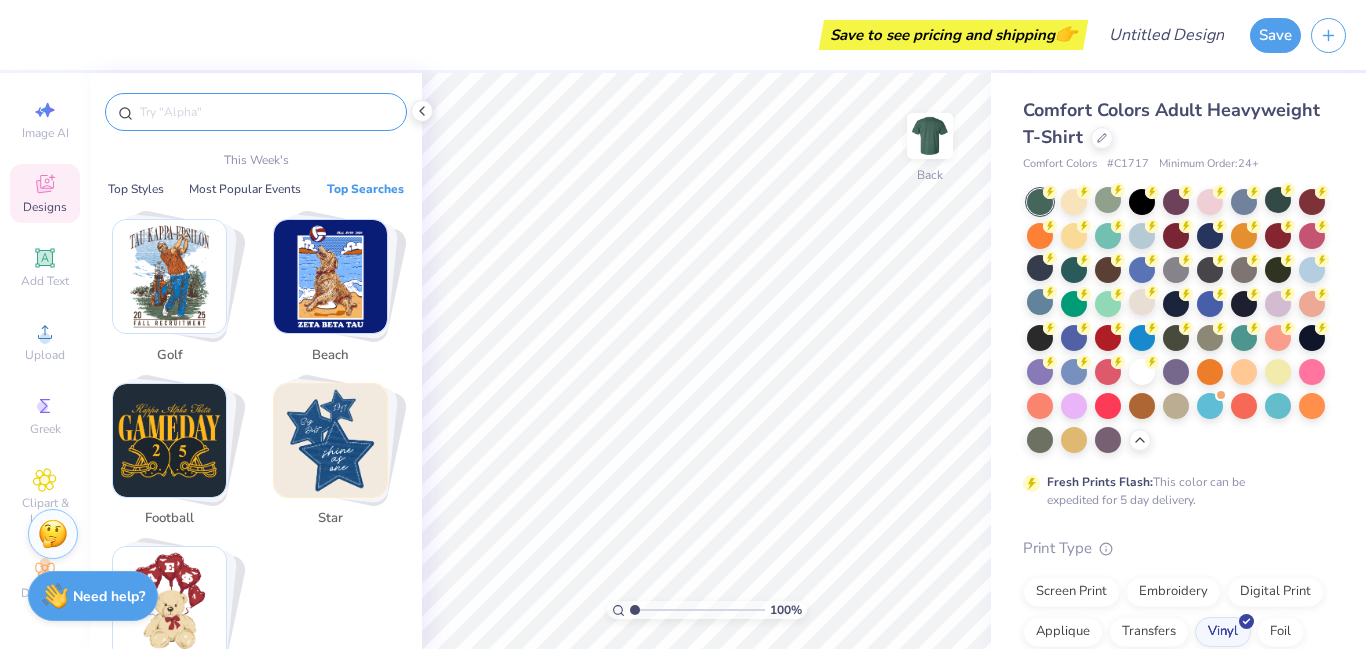 click at bounding box center [266, 112] 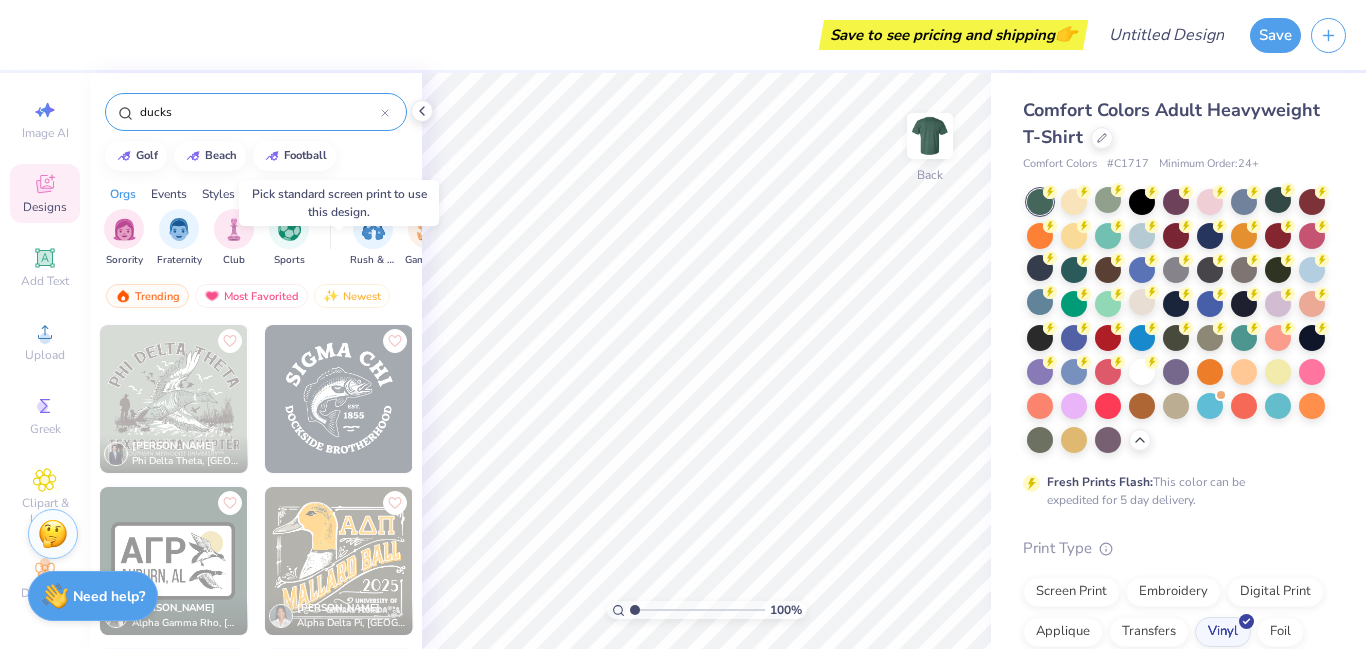 scroll, scrollTop: 0, scrollLeft: 0, axis: both 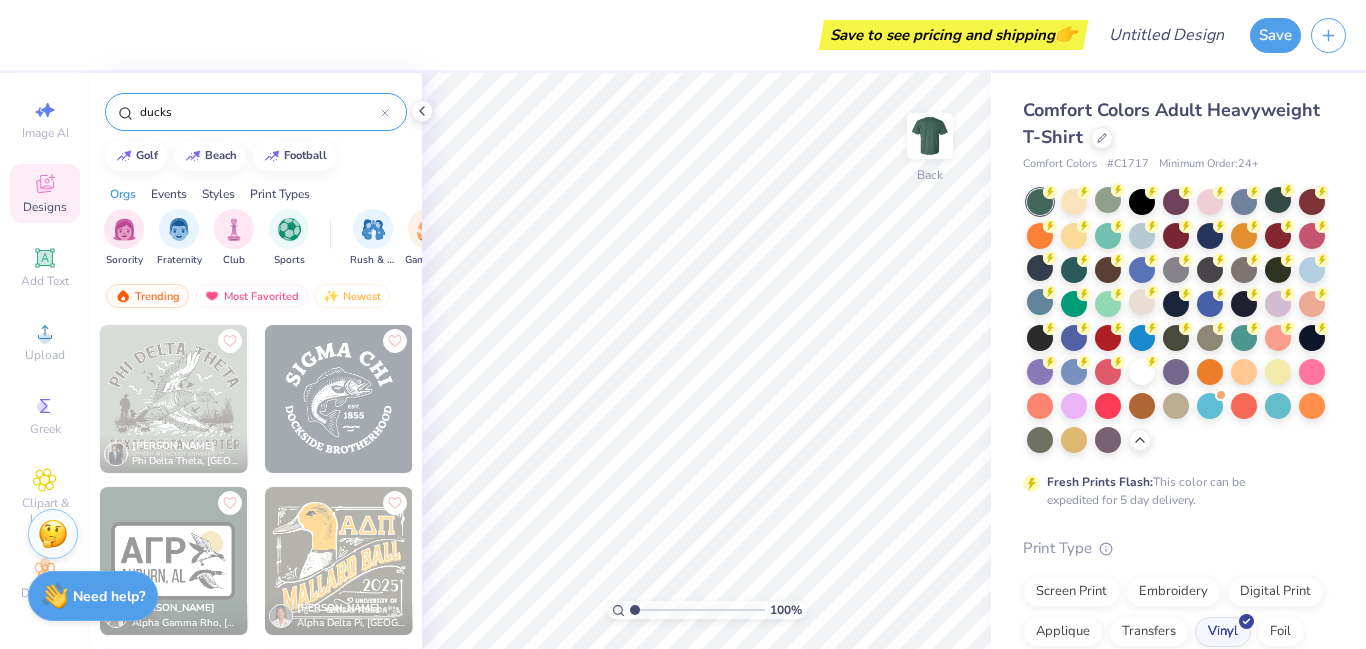 type on "ducks" 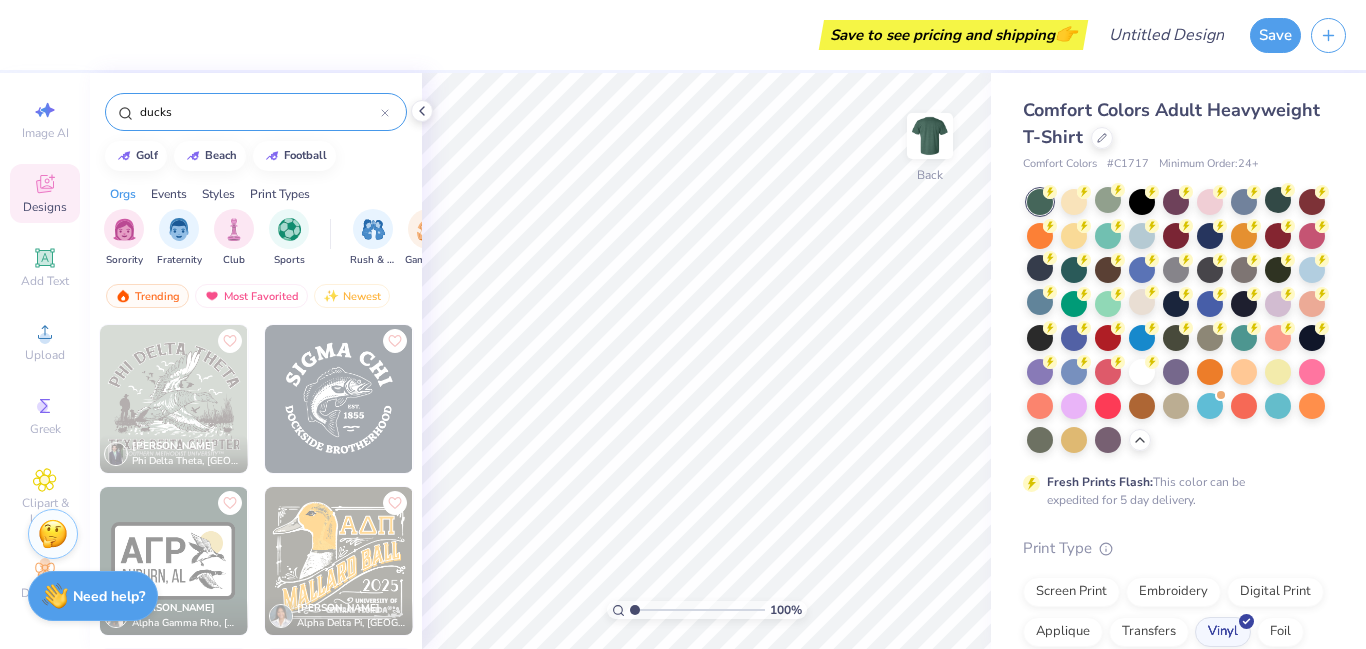 click on "Events" at bounding box center [169, 194] 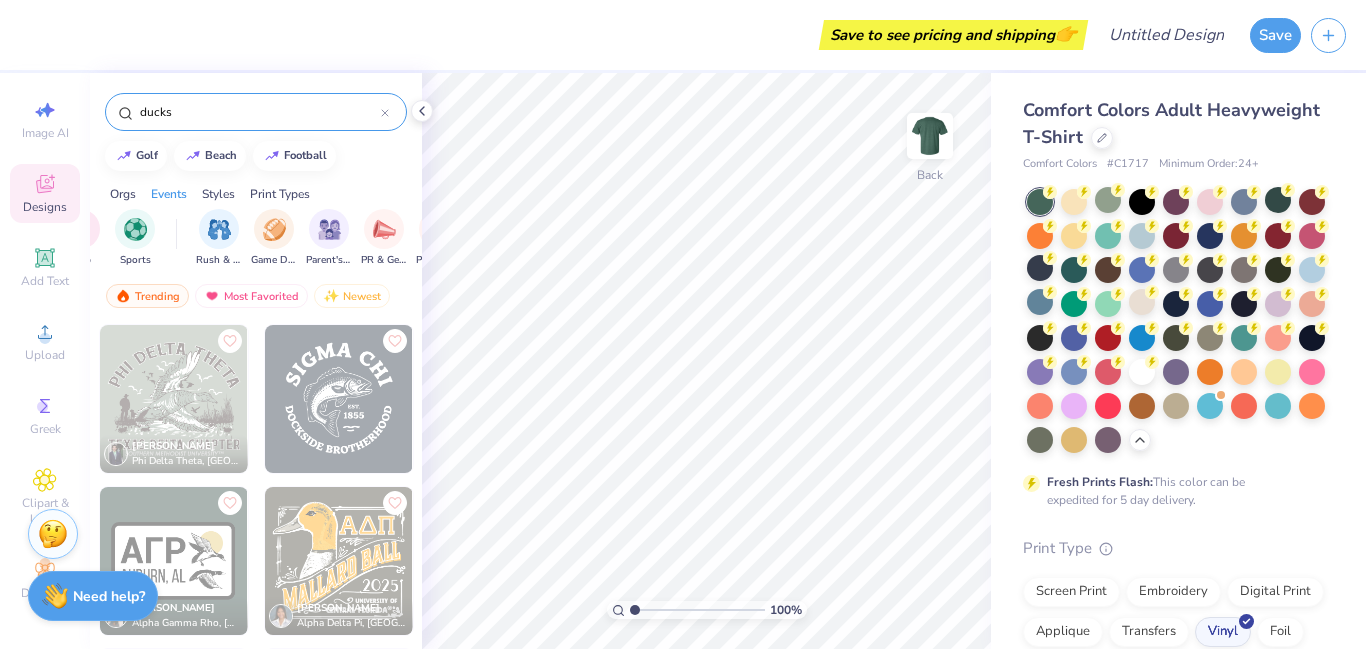 scroll, scrollTop: 0, scrollLeft: 249, axis: horizontal 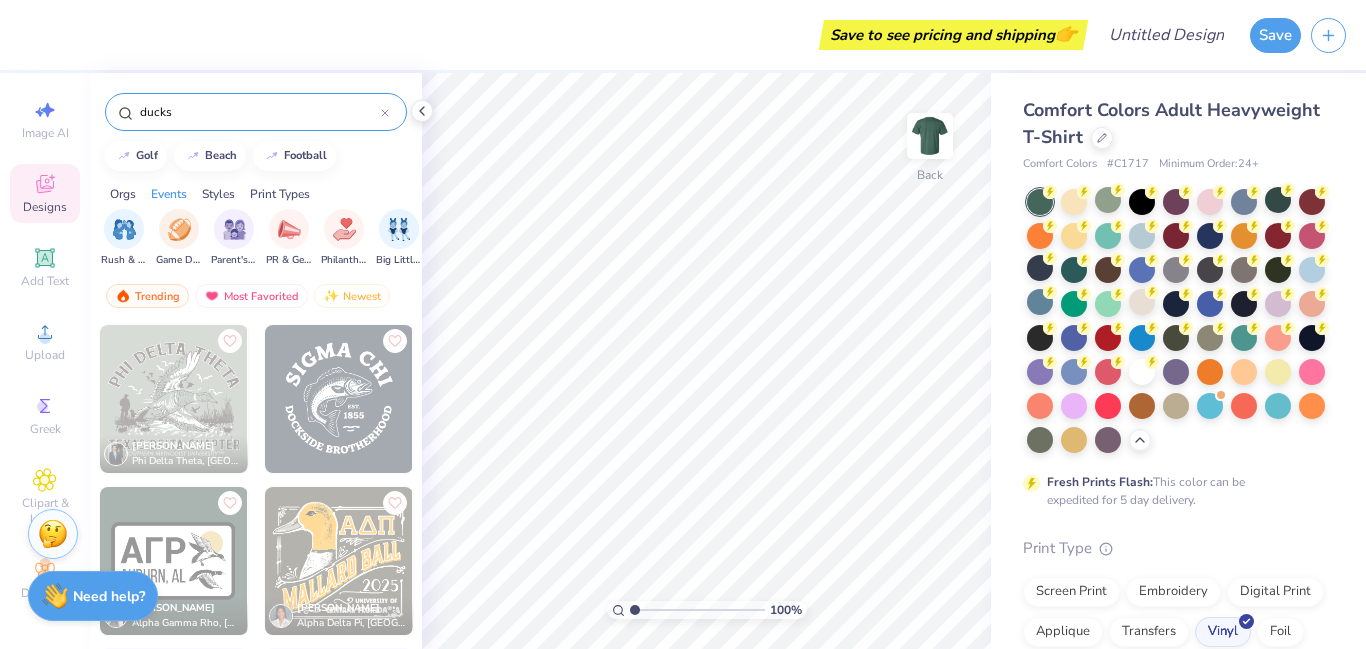 click on "Styles" at bounding box center [218, 194] 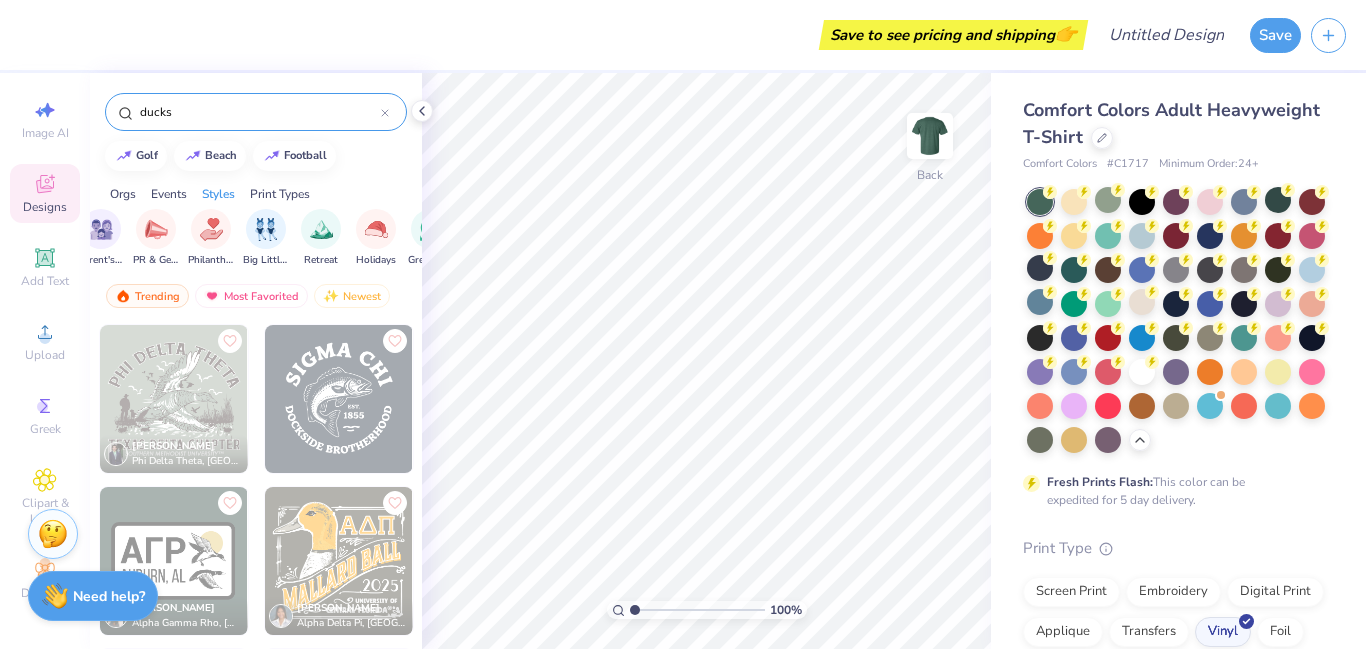 scroll, scrollTop: 0, scrollLeft: 1048, axis: horizontal 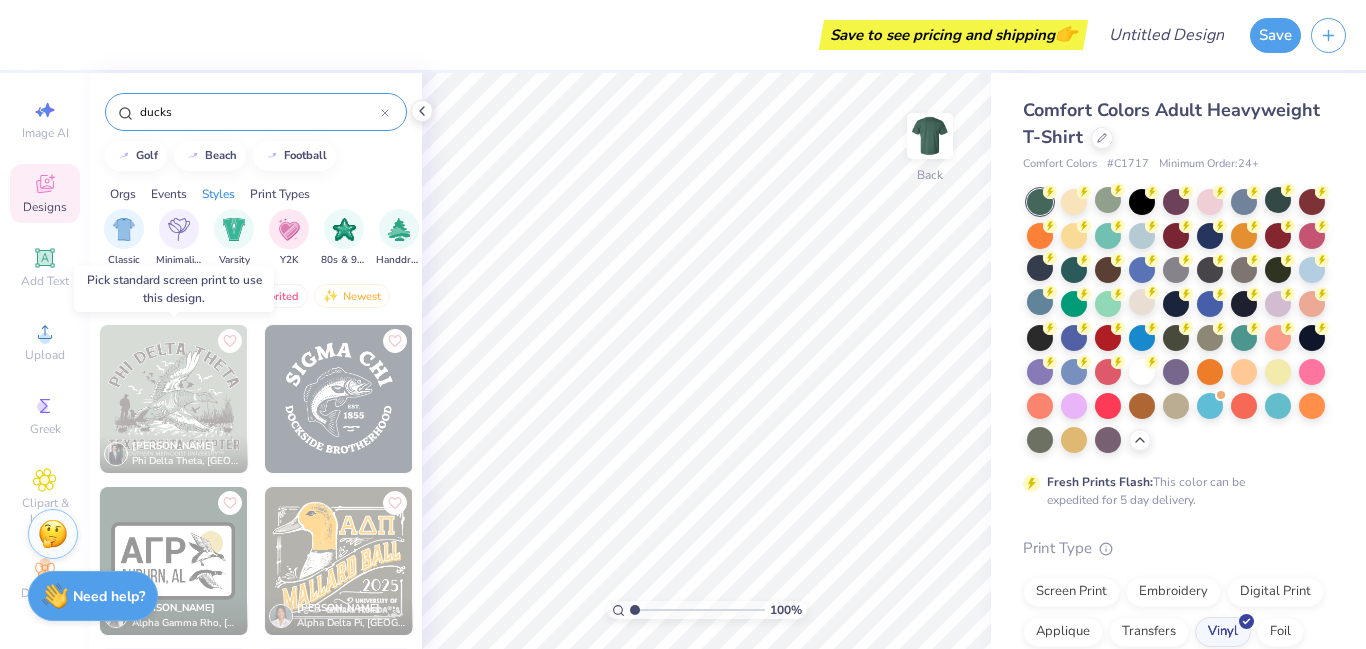 click at bounding box center (174, 399) 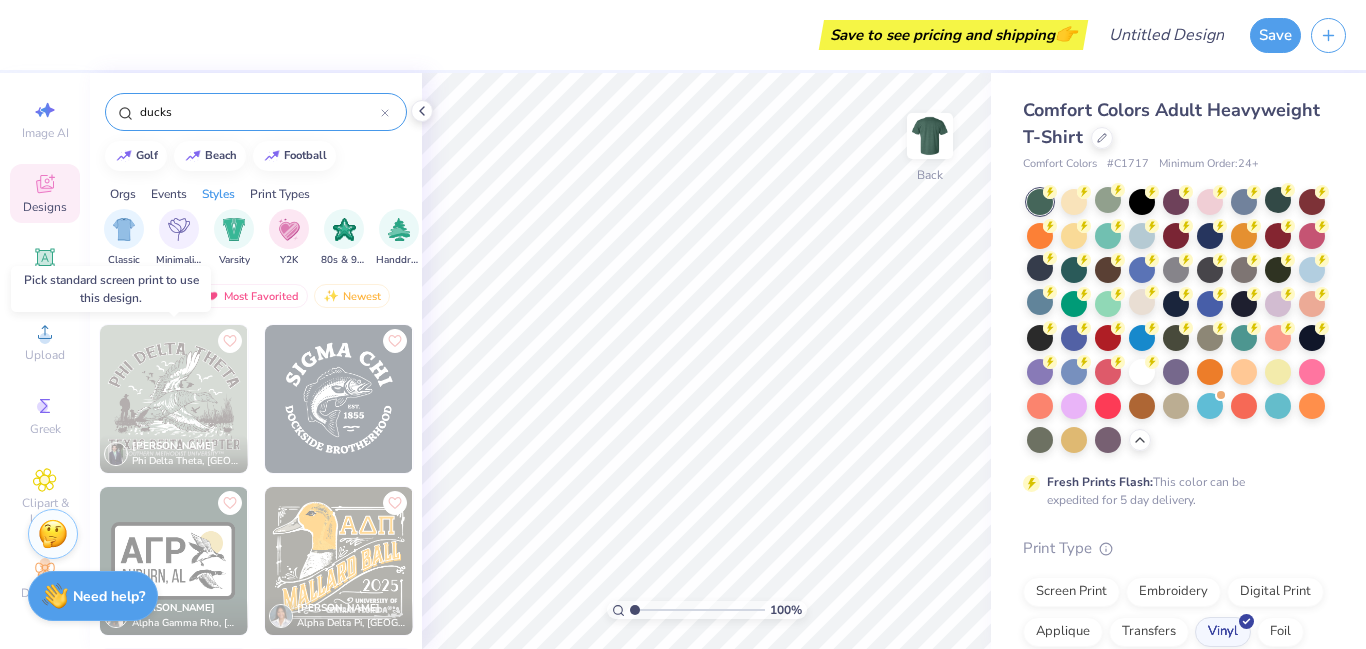 click at bounding box center [174, 399] 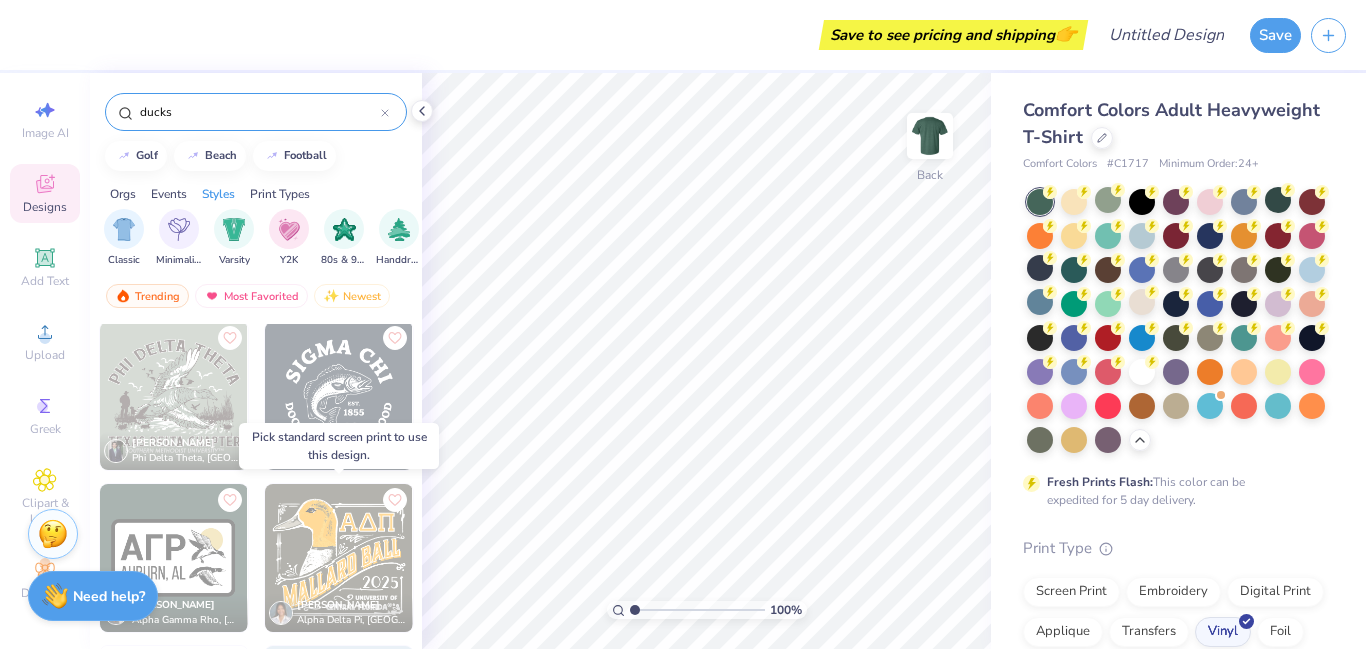 scroll, scrollTop: 6, scrollLeft: 0, axis: vertical 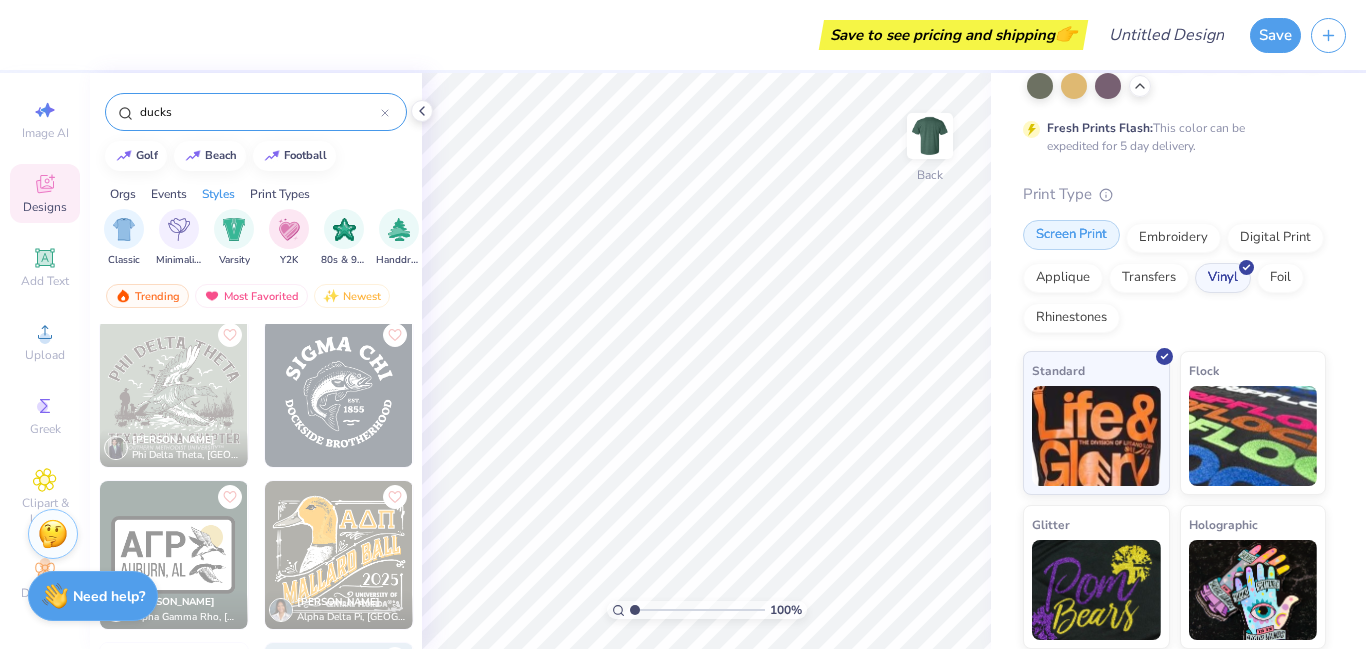 click on "Screen Print" at bounding box center [1071, 235] 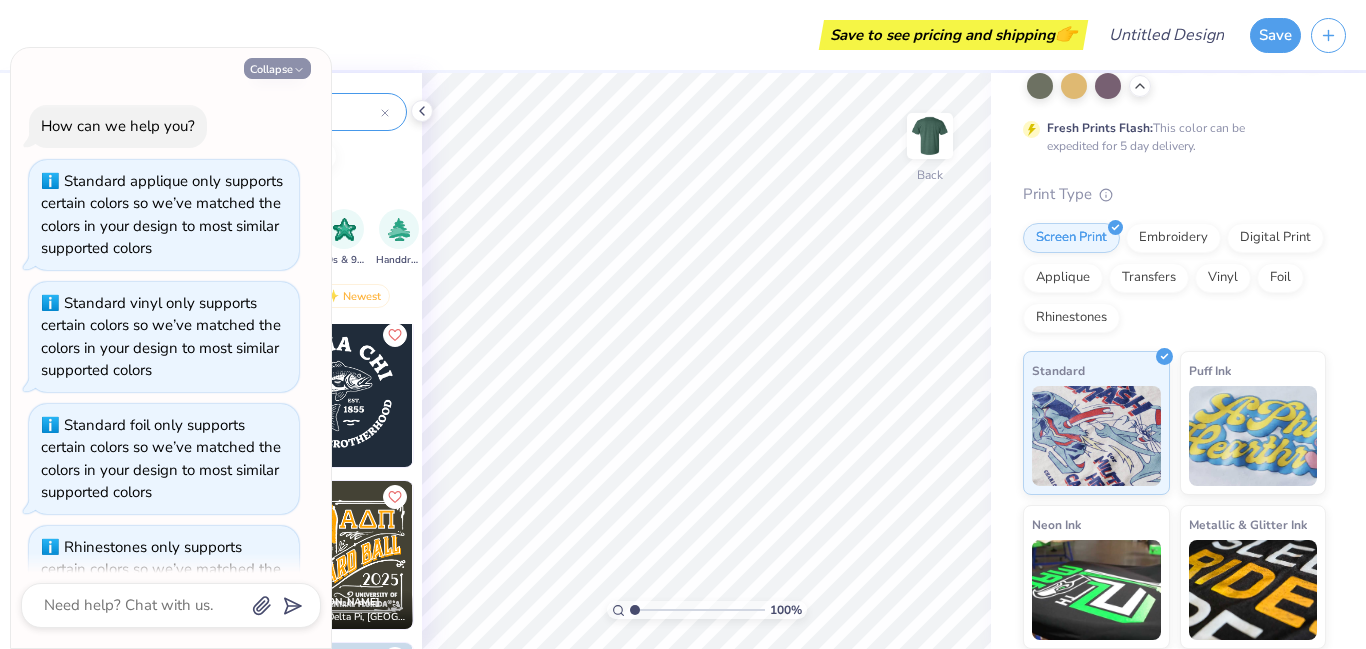 scroll, scrollTop: 323, scrollLeft: 0, axis: vertical 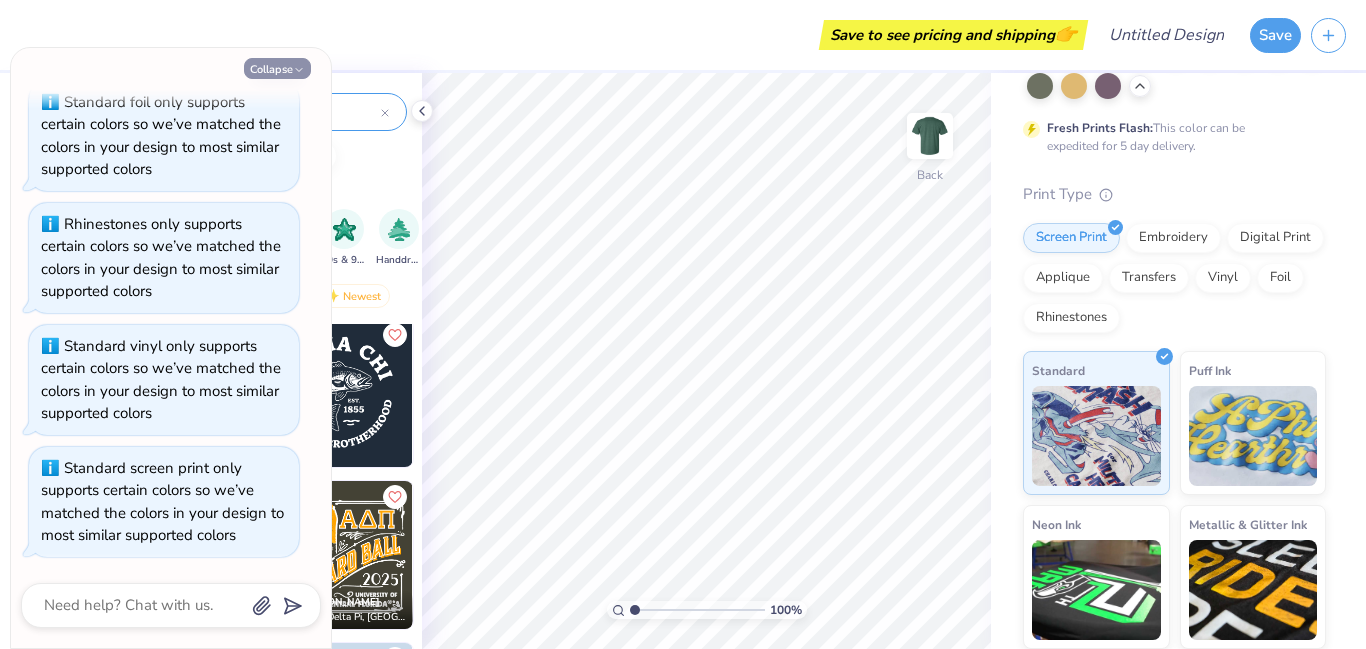 click 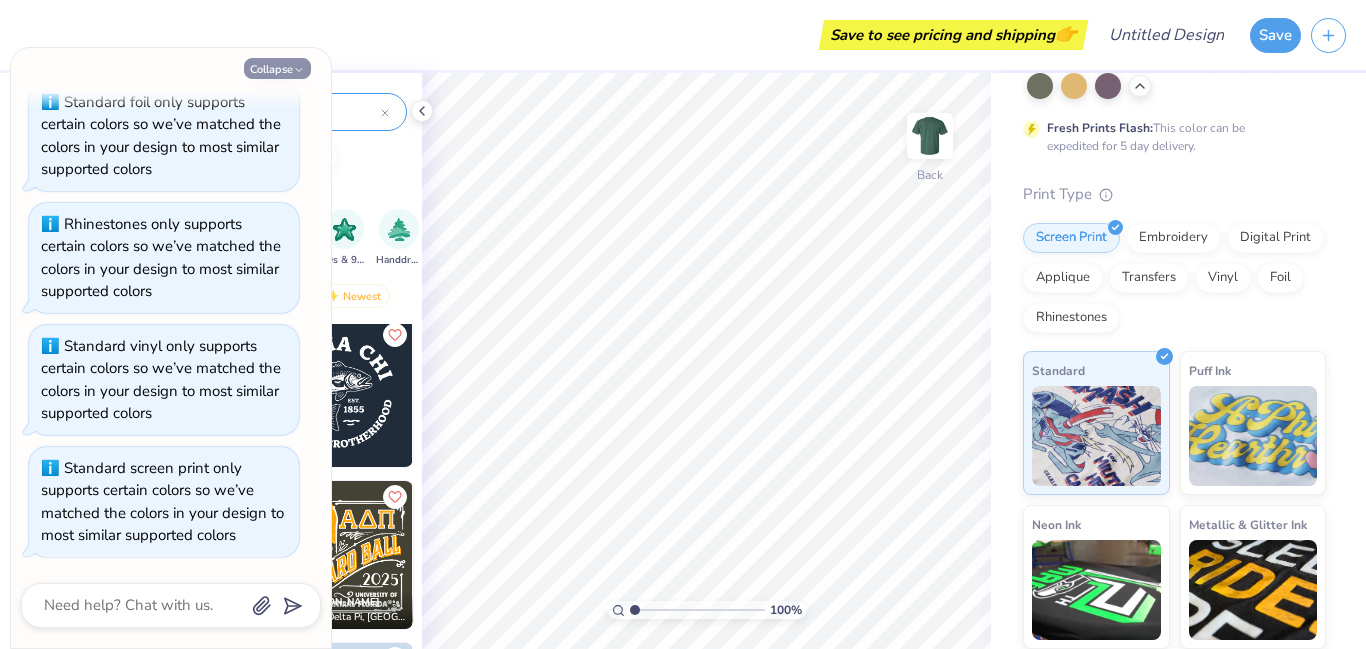 type on "x" 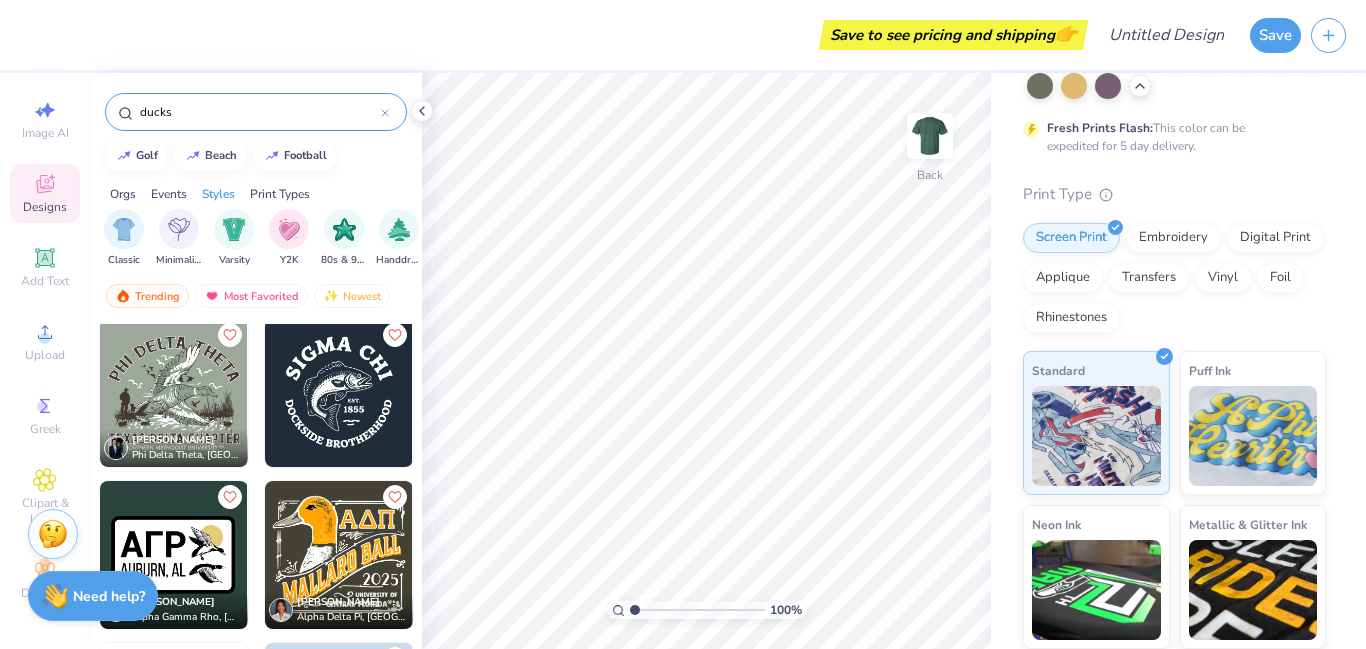scroll, scrollTop: 86, scrollLeft: 0, axis: vertical 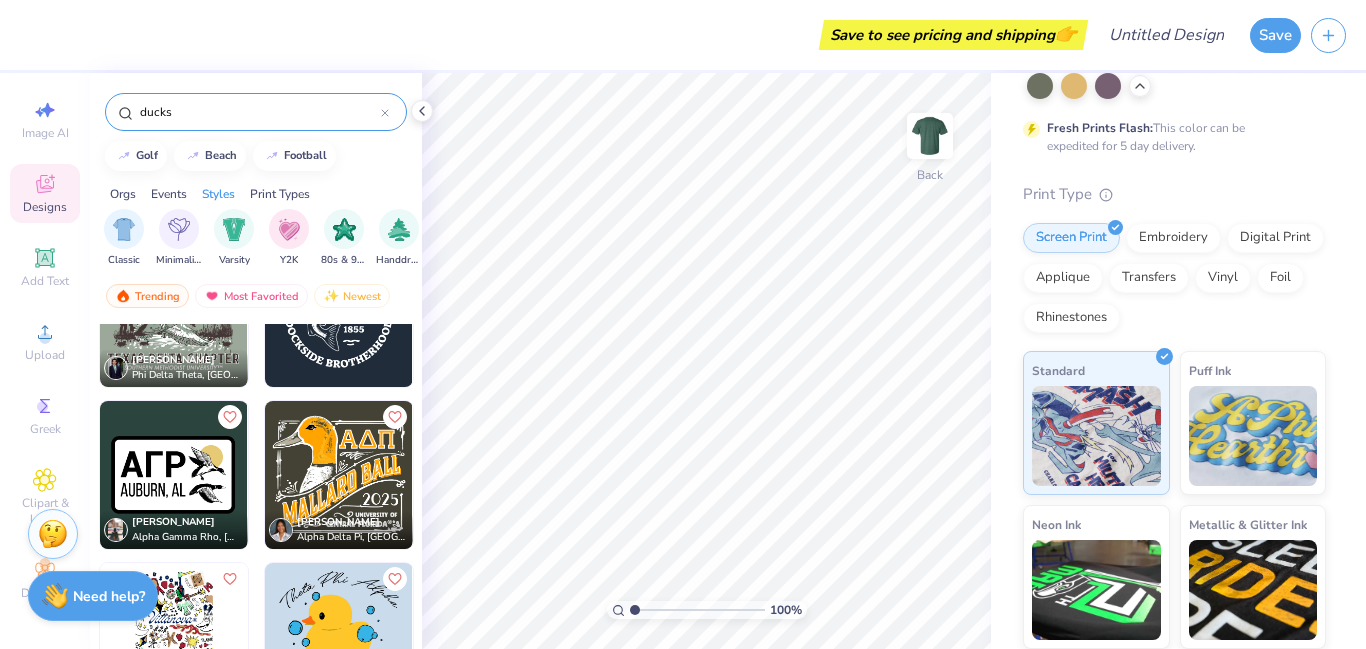 click at bounding box center (174, 475) 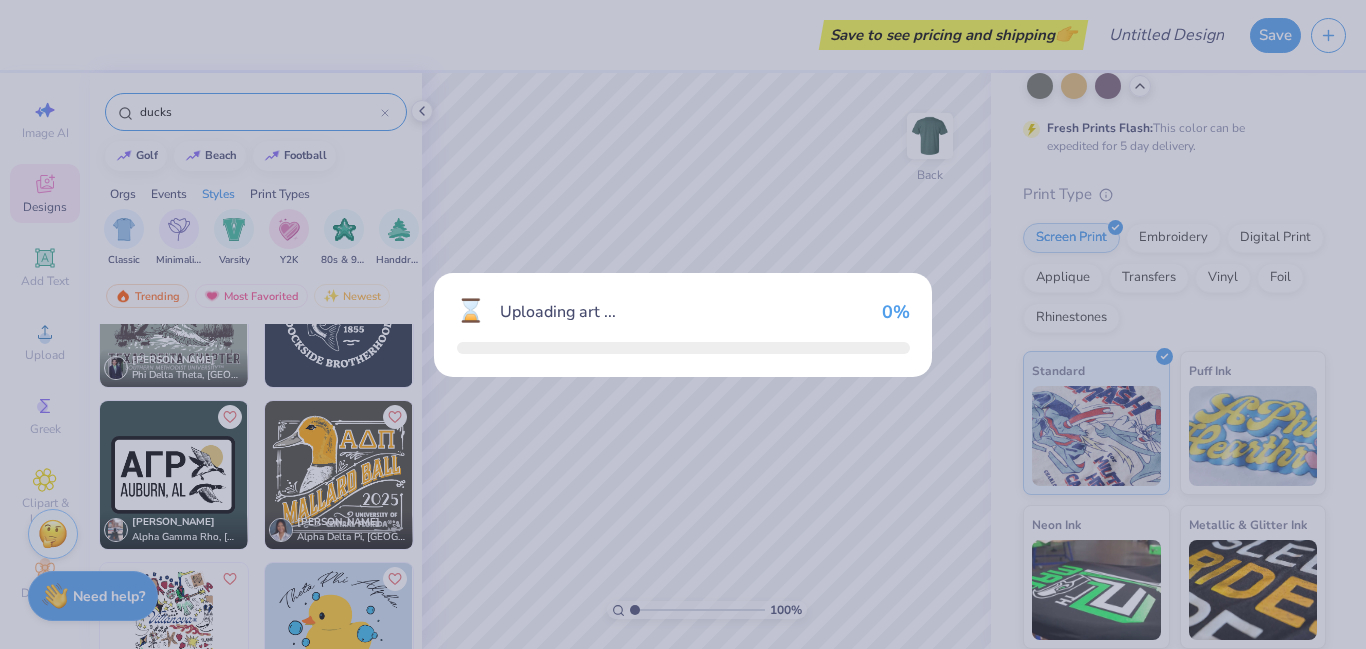 scroll, scrollTop: 0, scrollLeft: 0, axis: both 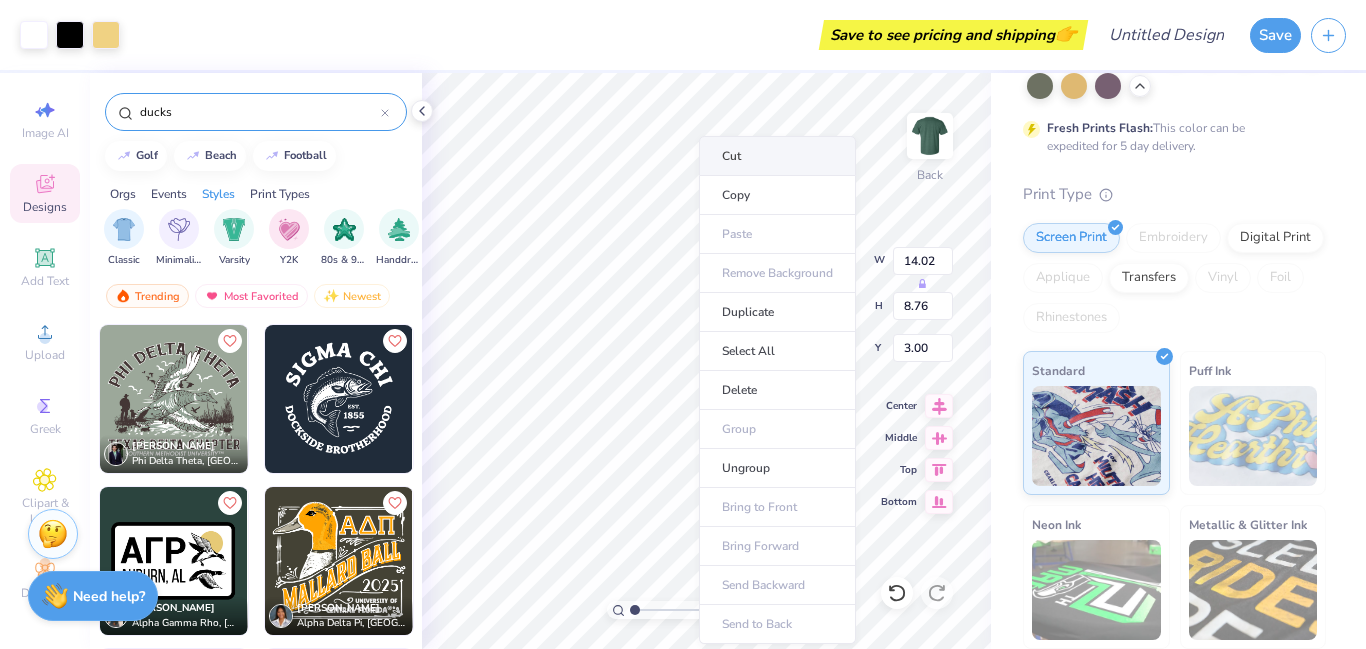 click on "Cut" at bounding box center [777, 156] 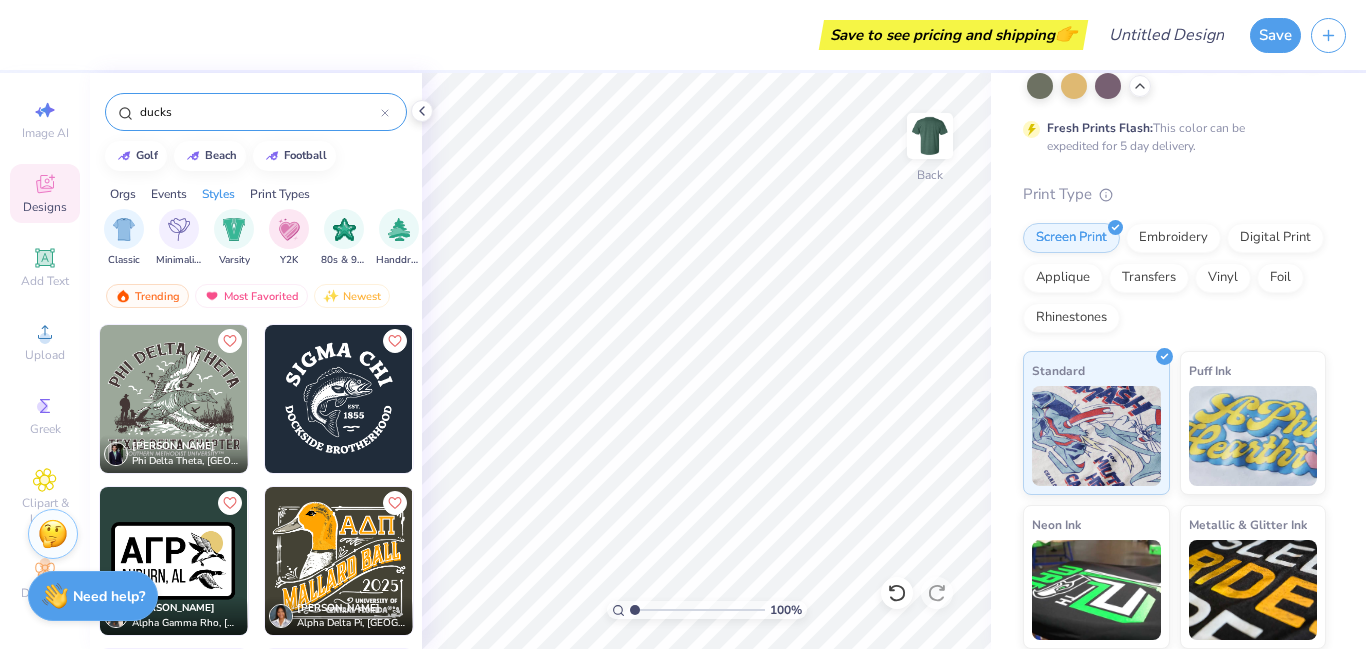 click at bounding box center [174, 399] 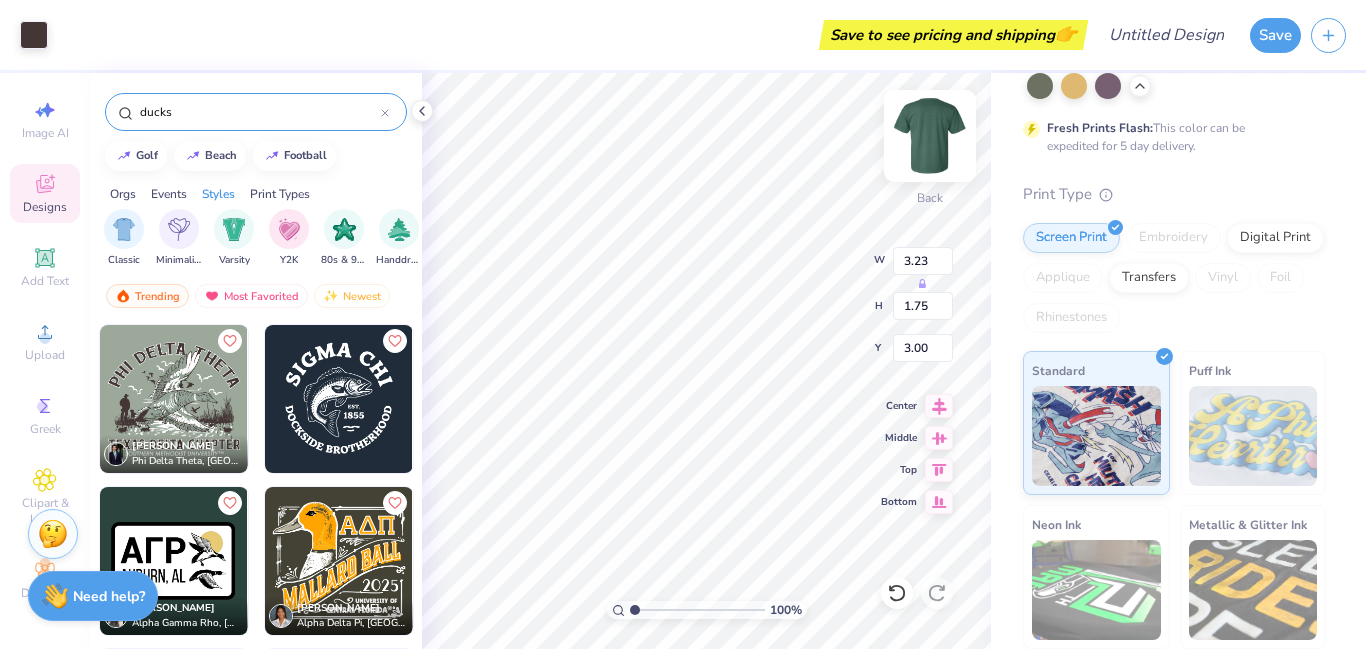 click at bounding box center [930, 136] 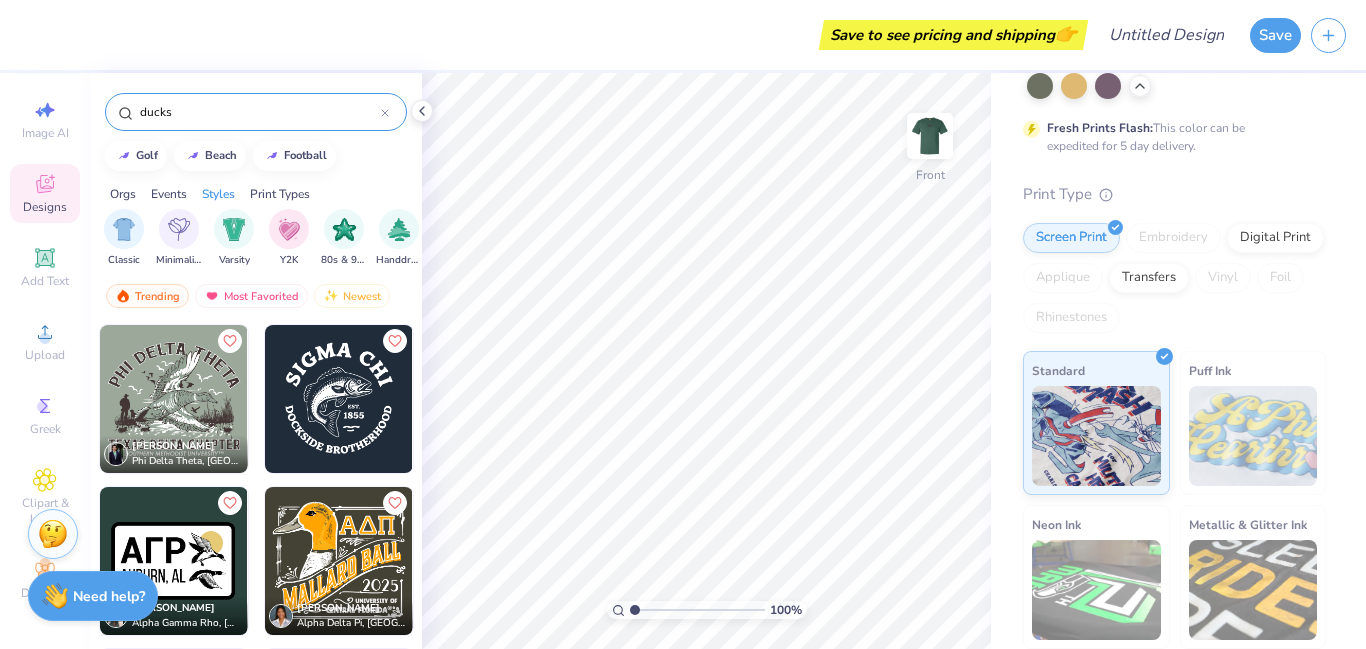 click at bounding box center [174, 399] 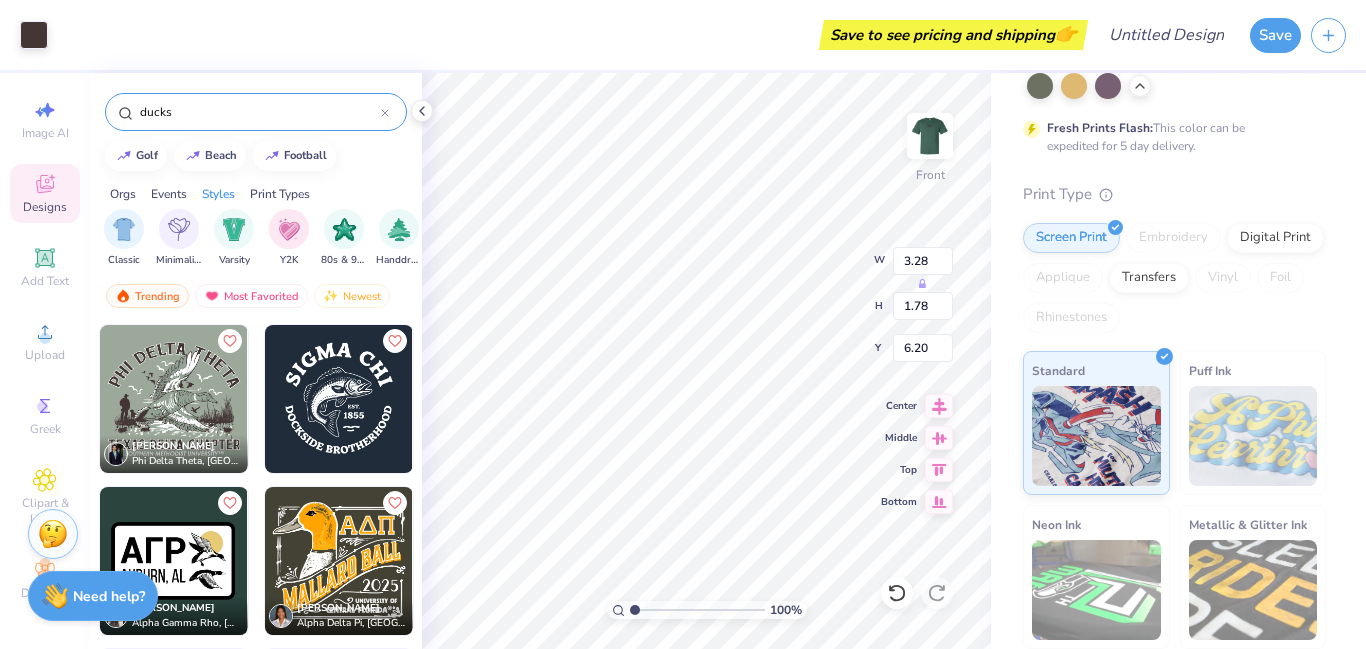 type on "6.20" 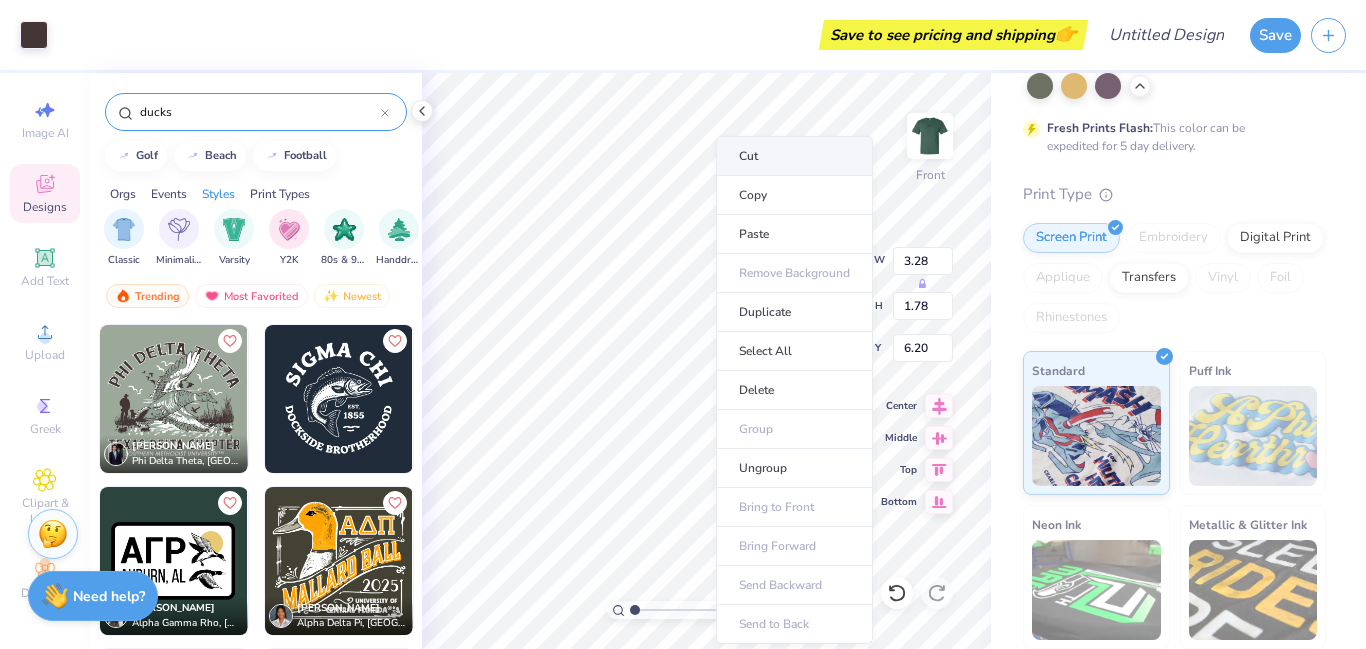 click on "Cut" at bounding box center [794, 156] 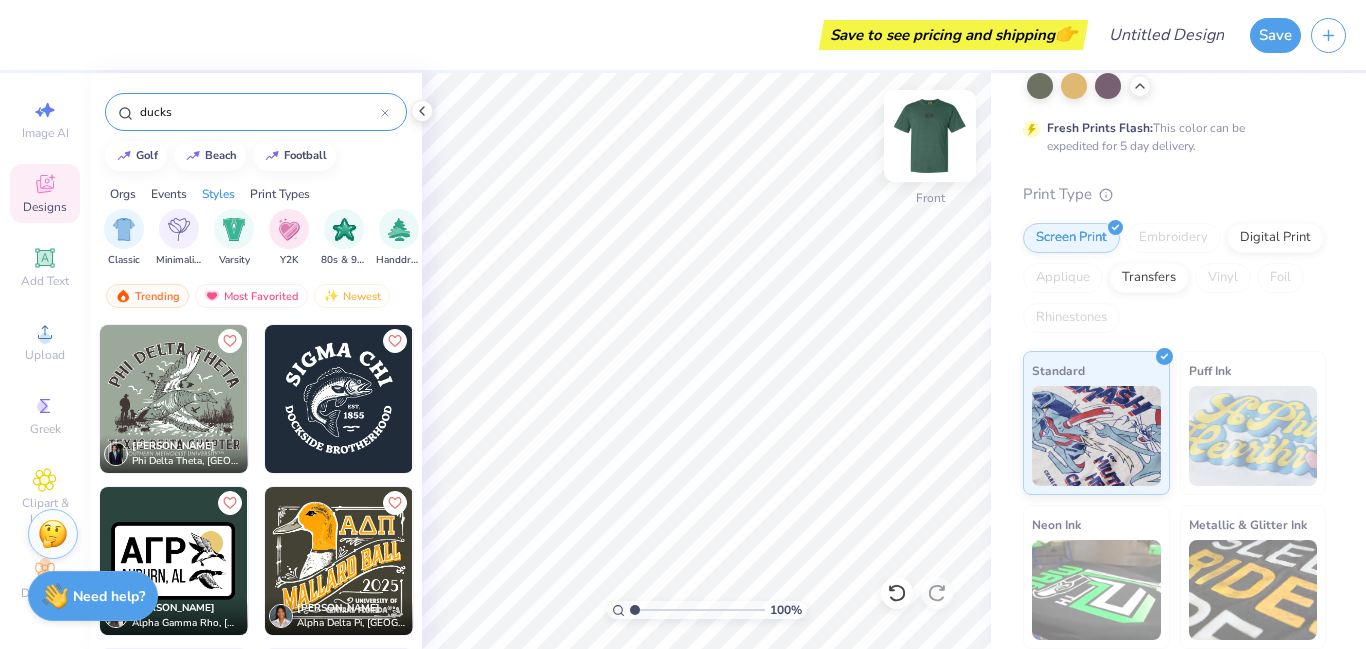 click at bounding box center (930, 136) 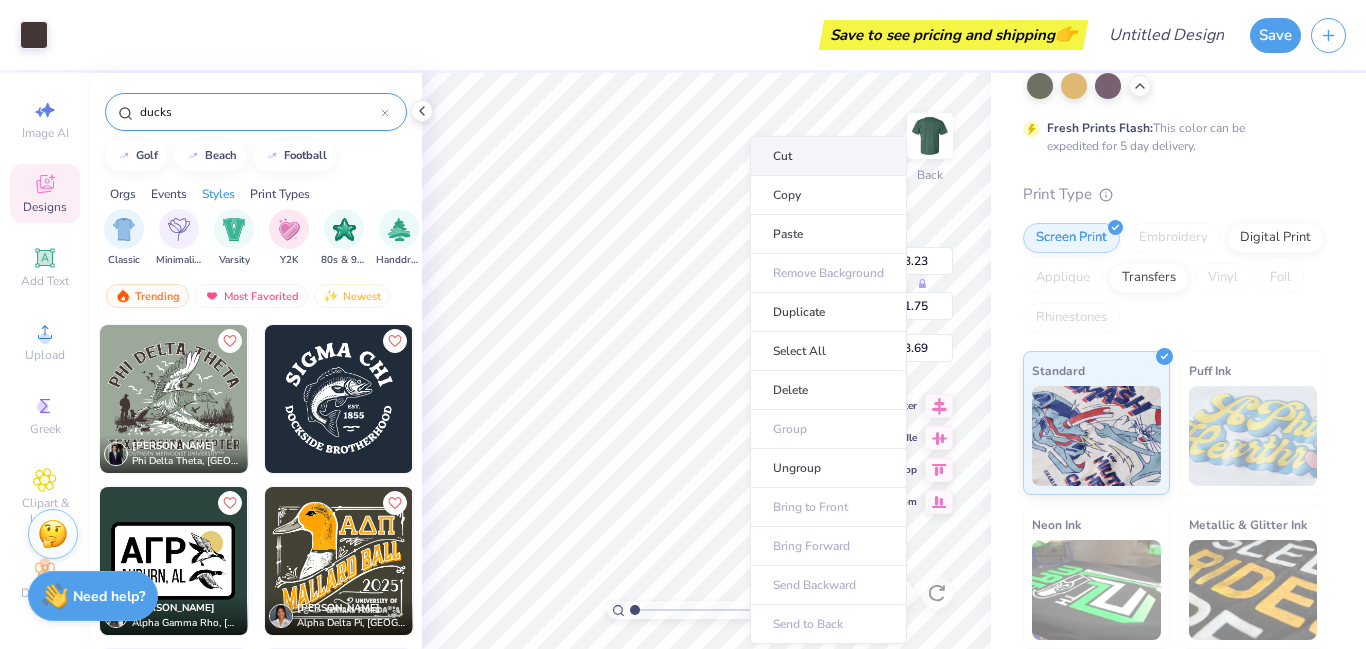 click on "Cut" at bounding box center [828, 156] 